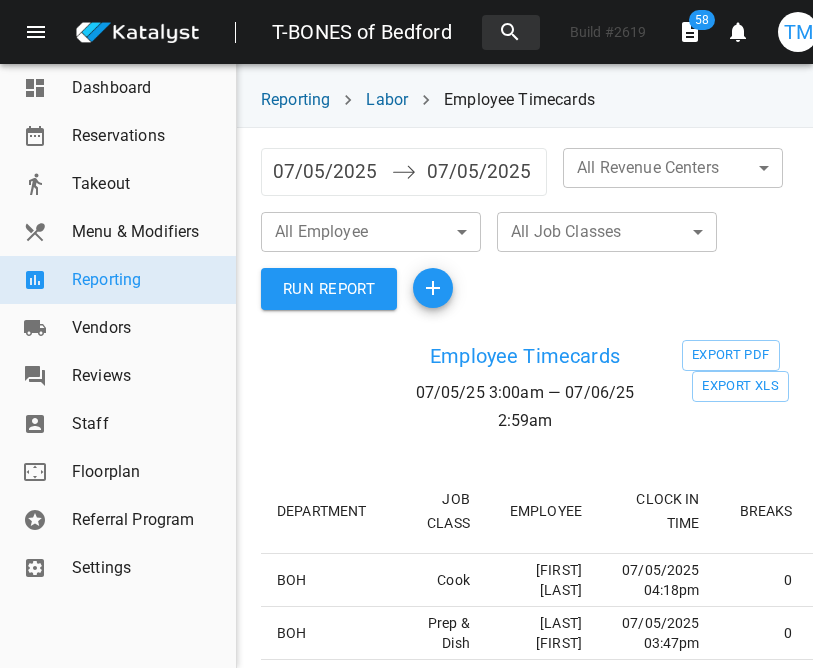 scroll, scrollTop: 0, scrollLeft: 0, axis: both 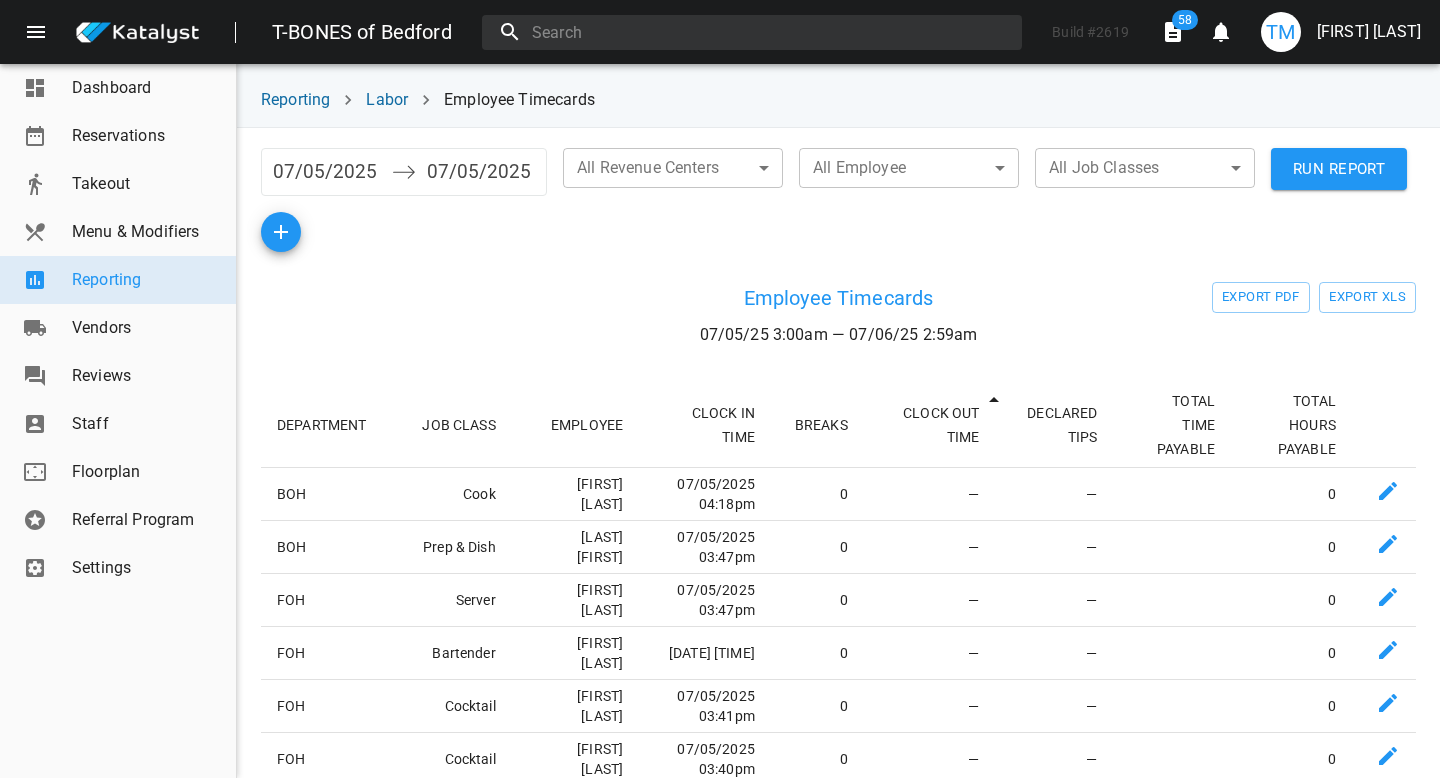 click on "RUN REPORT" at bounding box center (1339, 169) 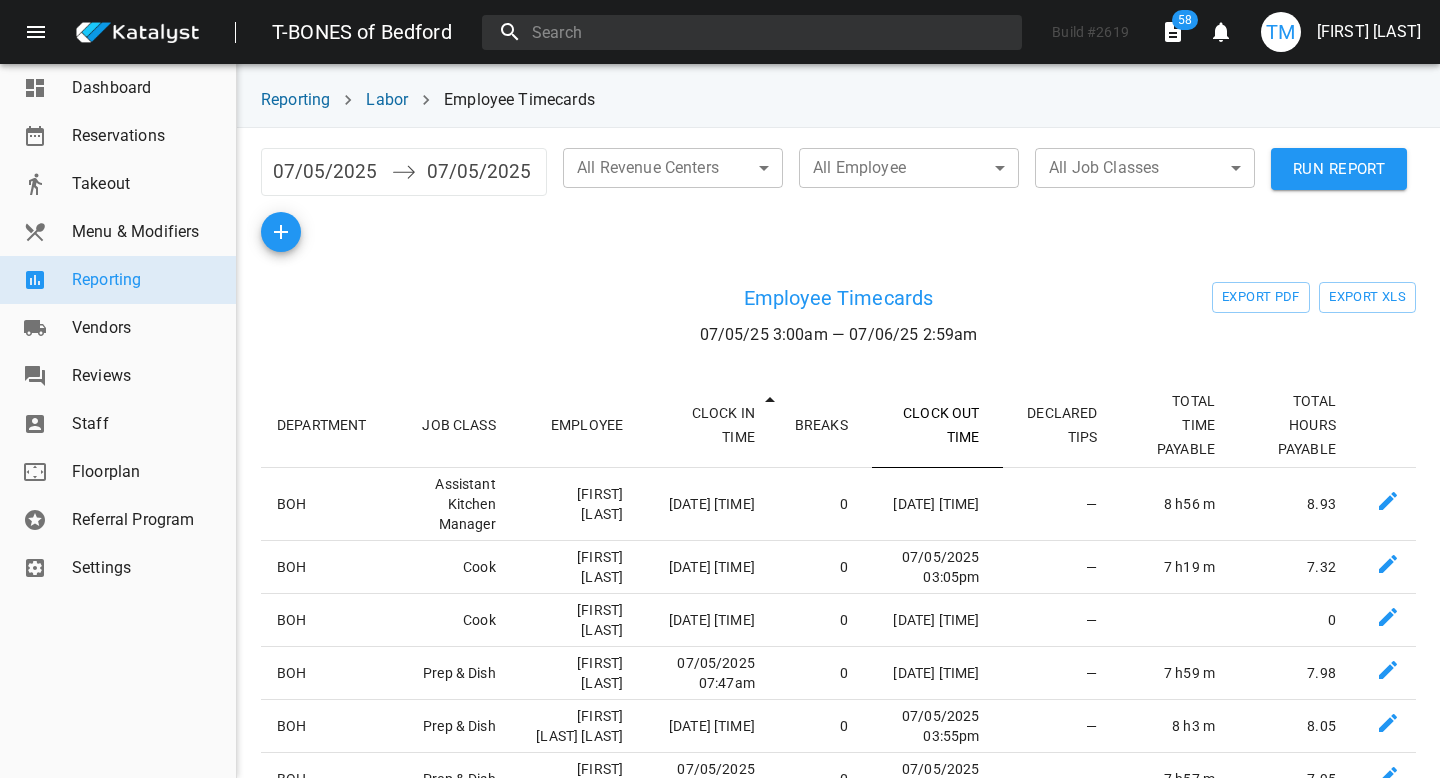 click on "CLOCK OUT TIME" at bounding box center (938, 425) 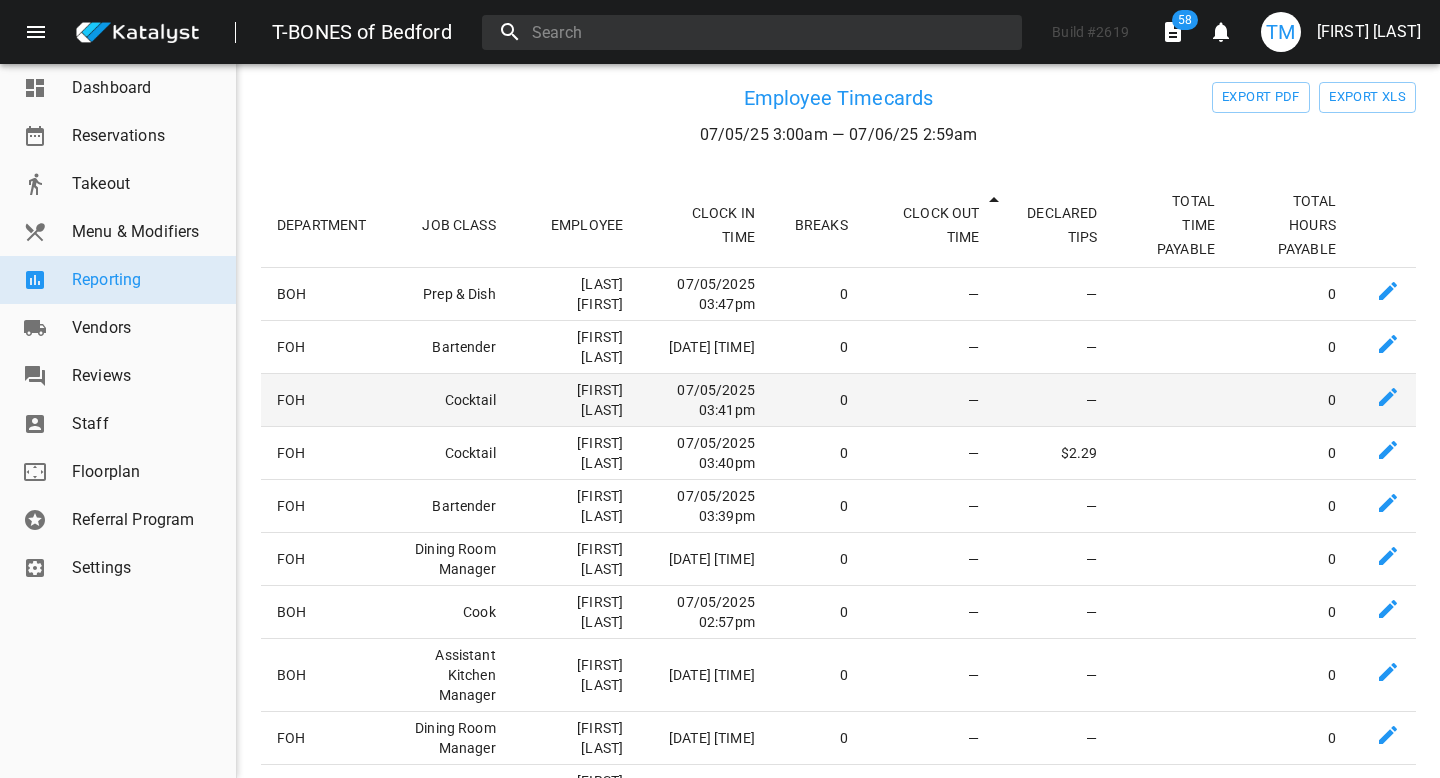 scroll, scrollTop: 206, scrollLeft: 0, axis: vertical 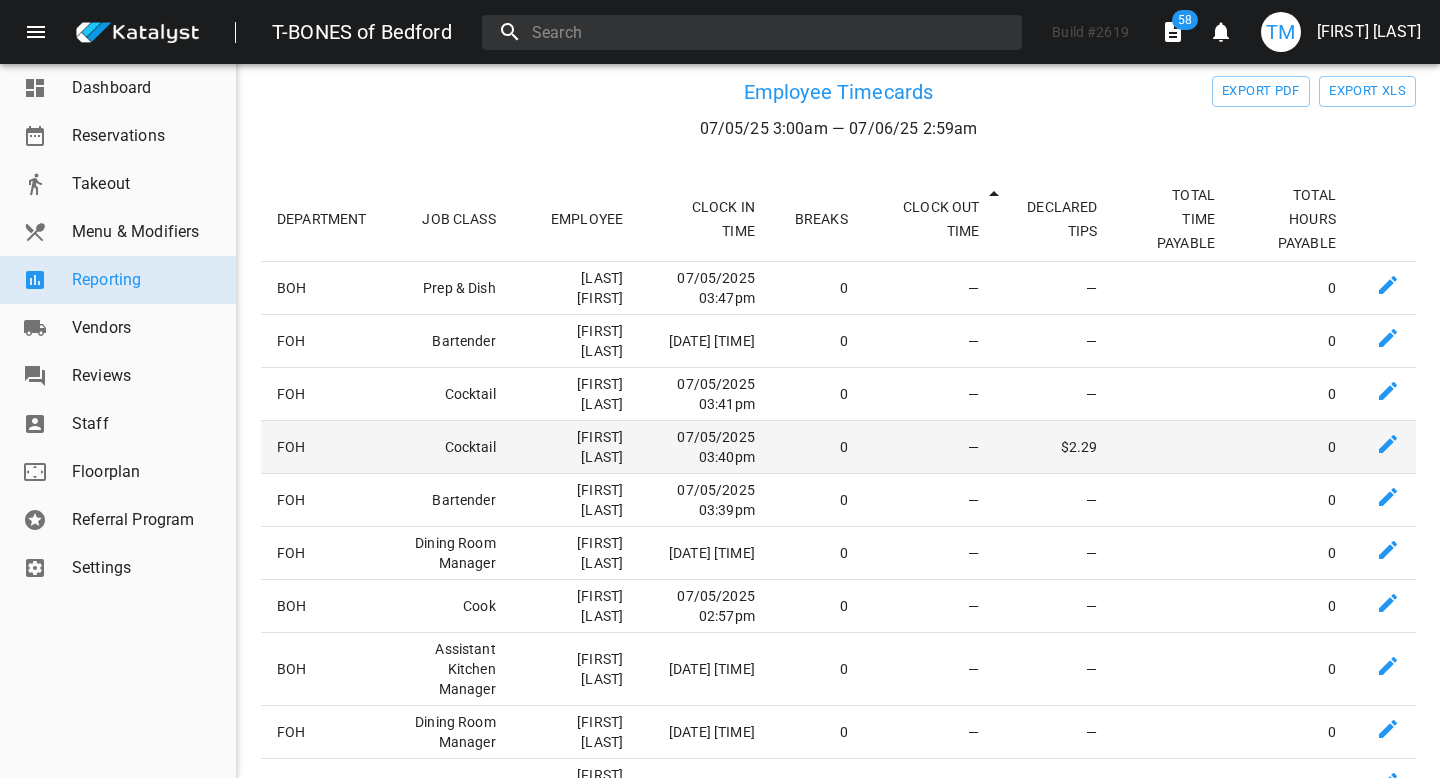 click on "[FIRST] [LAST]" at bounding box center (583, 287) 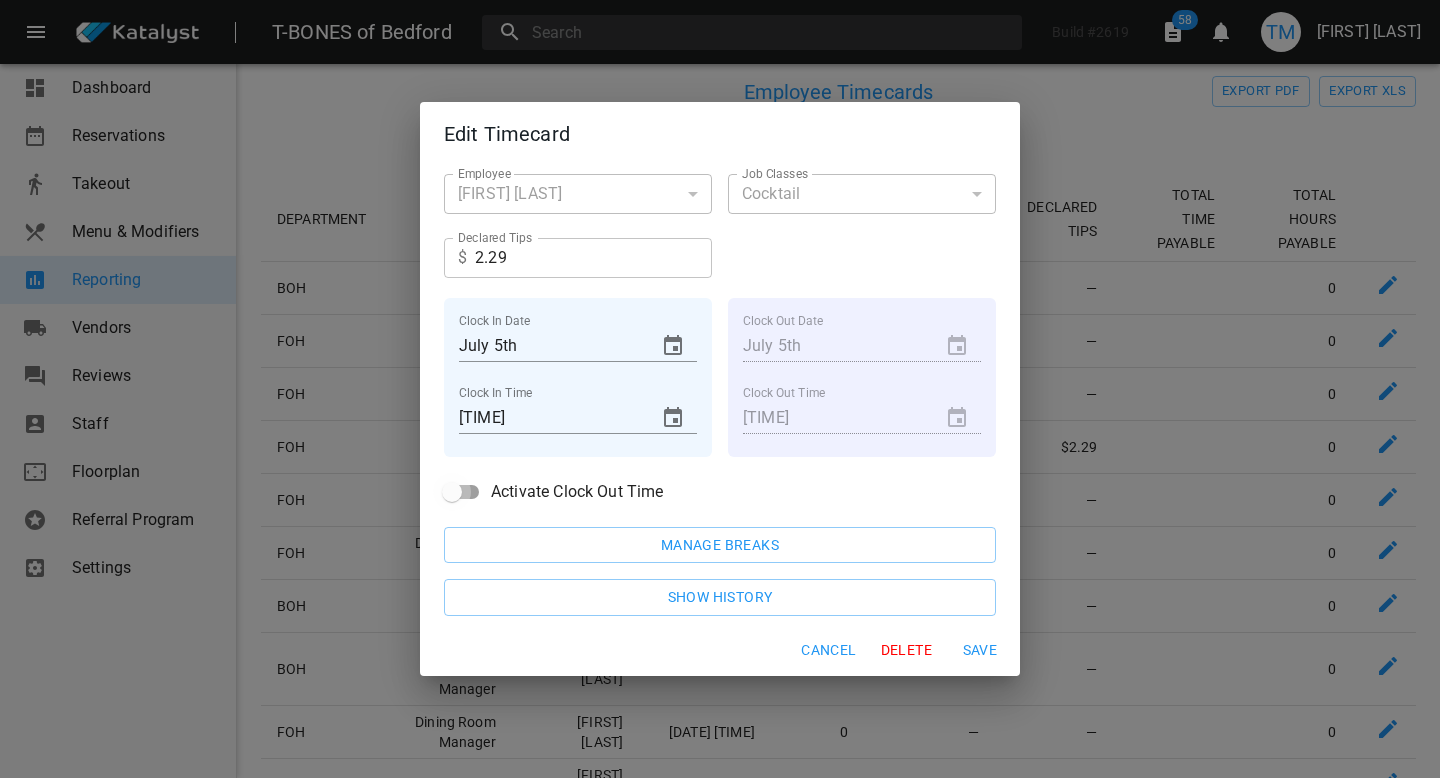click on "Activate Clock Out Time" at bounding box center [452, 492] 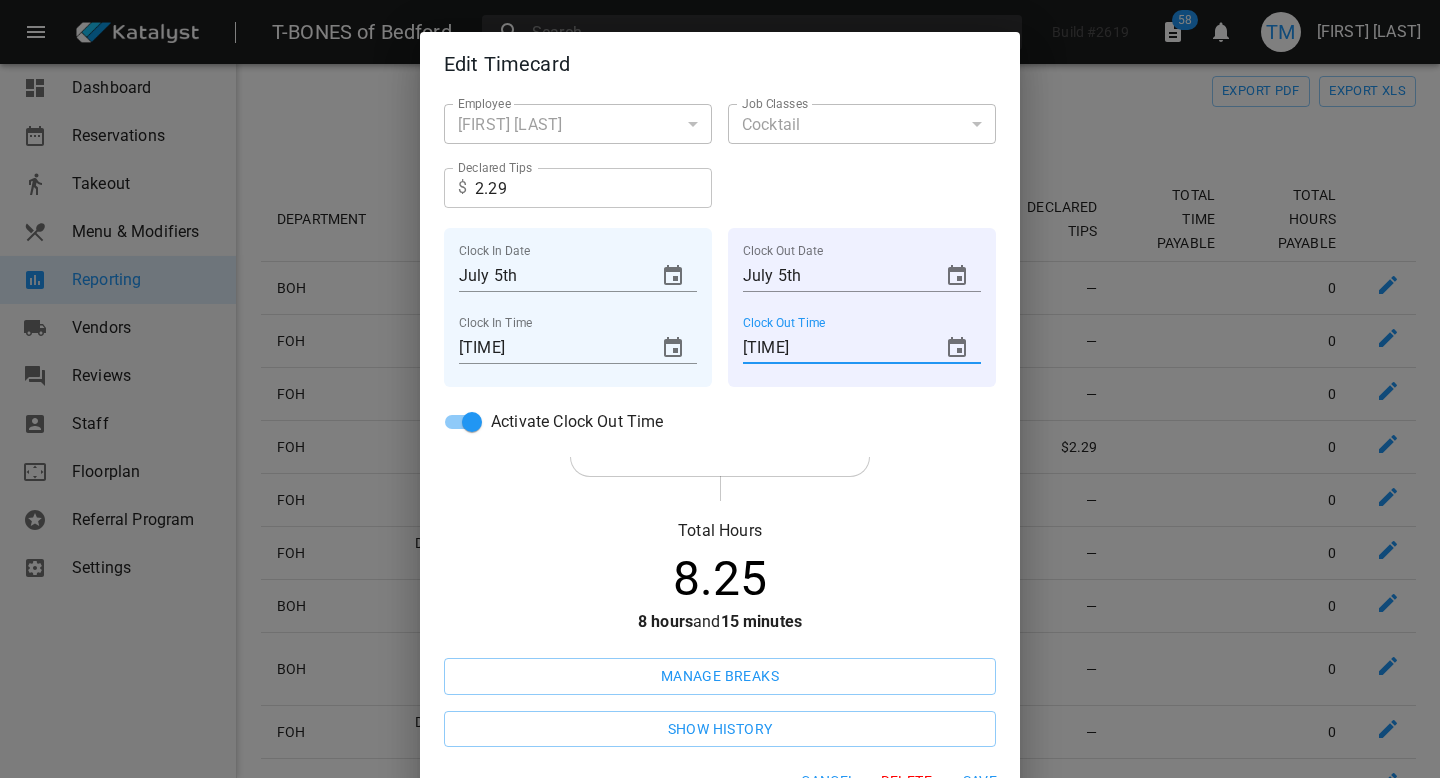 drag, startPoint x: 759, startPoint y: 345, endPoint x: 792, endPoint y: 345, distance: 33 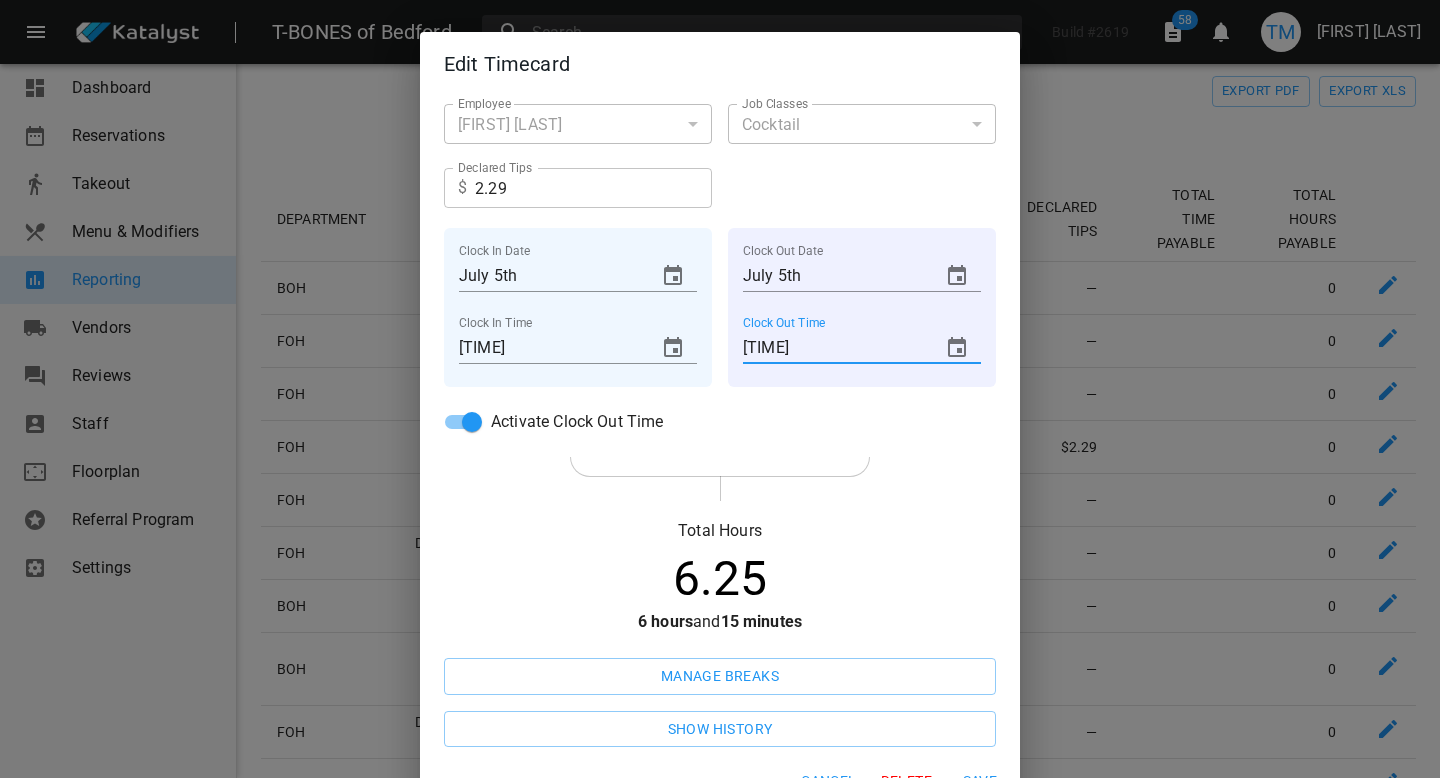 scroll, scrollTop: 61, scrollLeft: 0, axis: vertical 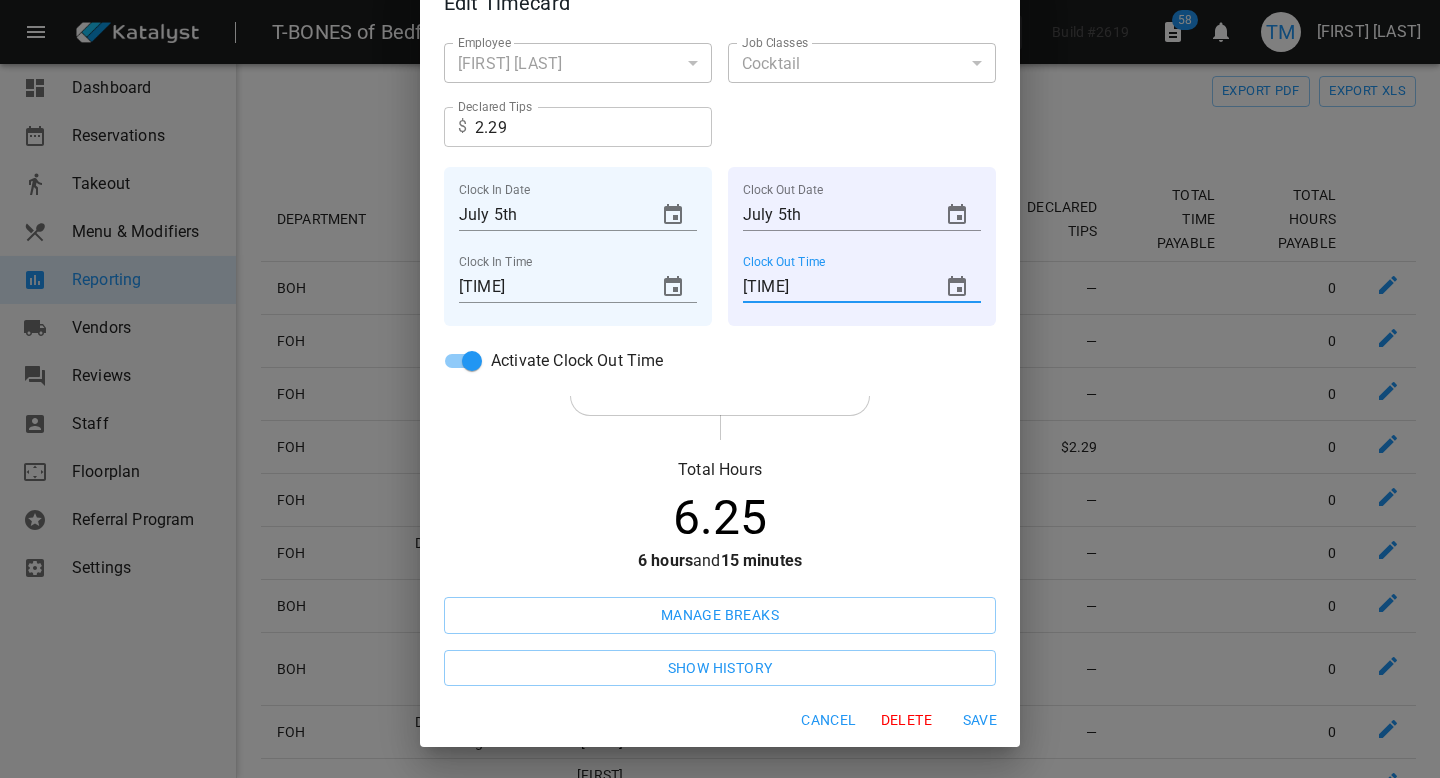 type on "[TIME]" 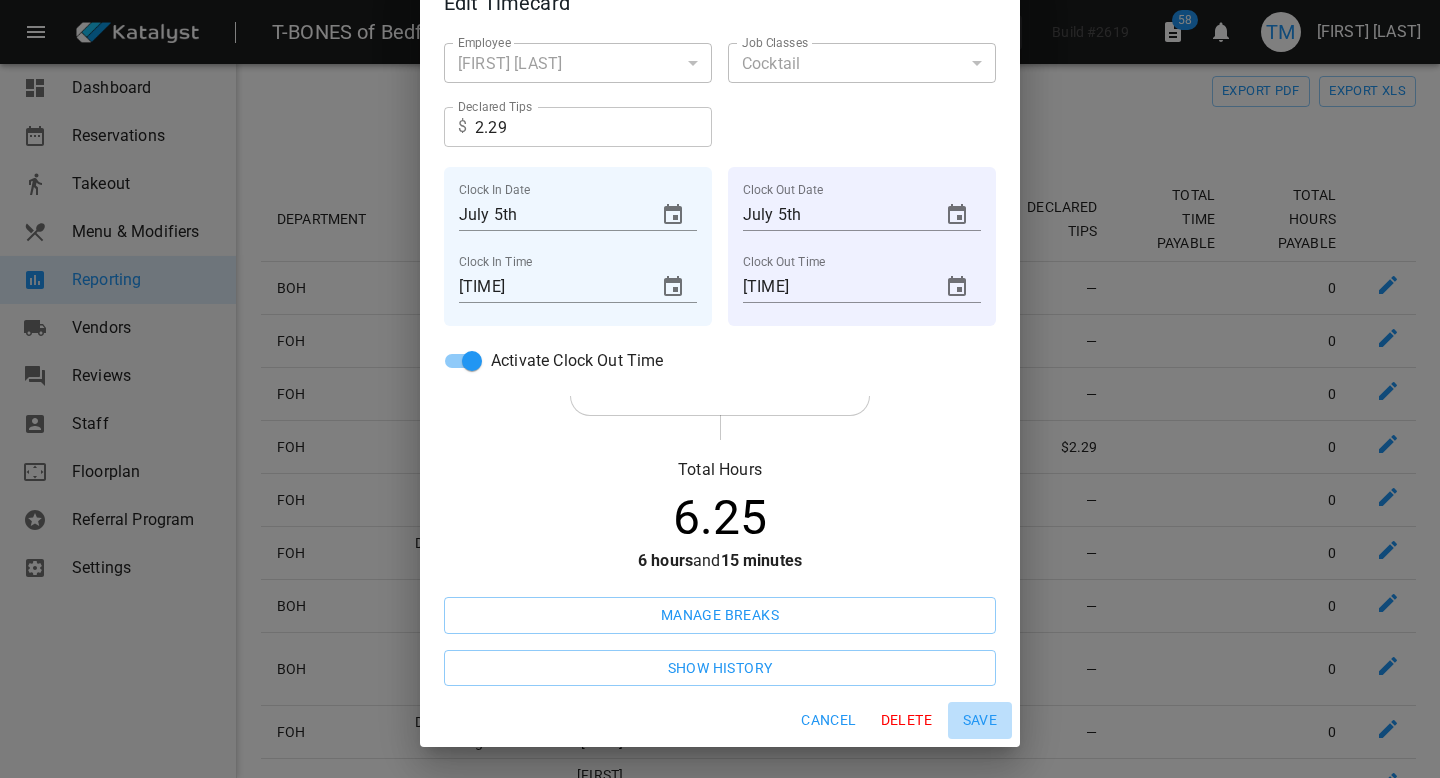 click on "Save" at bounding box center [828, 720] 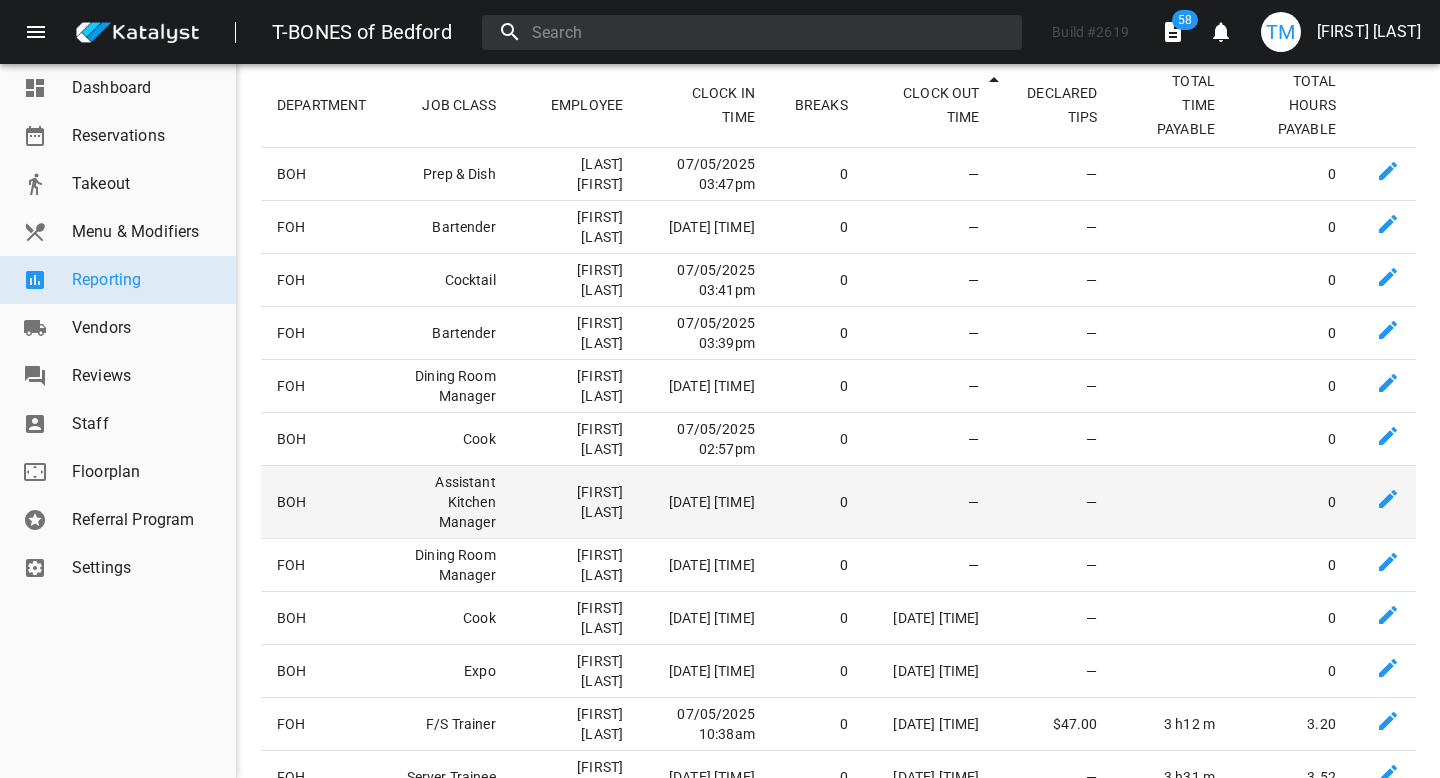 scroll, scrollTop: 0, scrollLeft: 0, axis: both 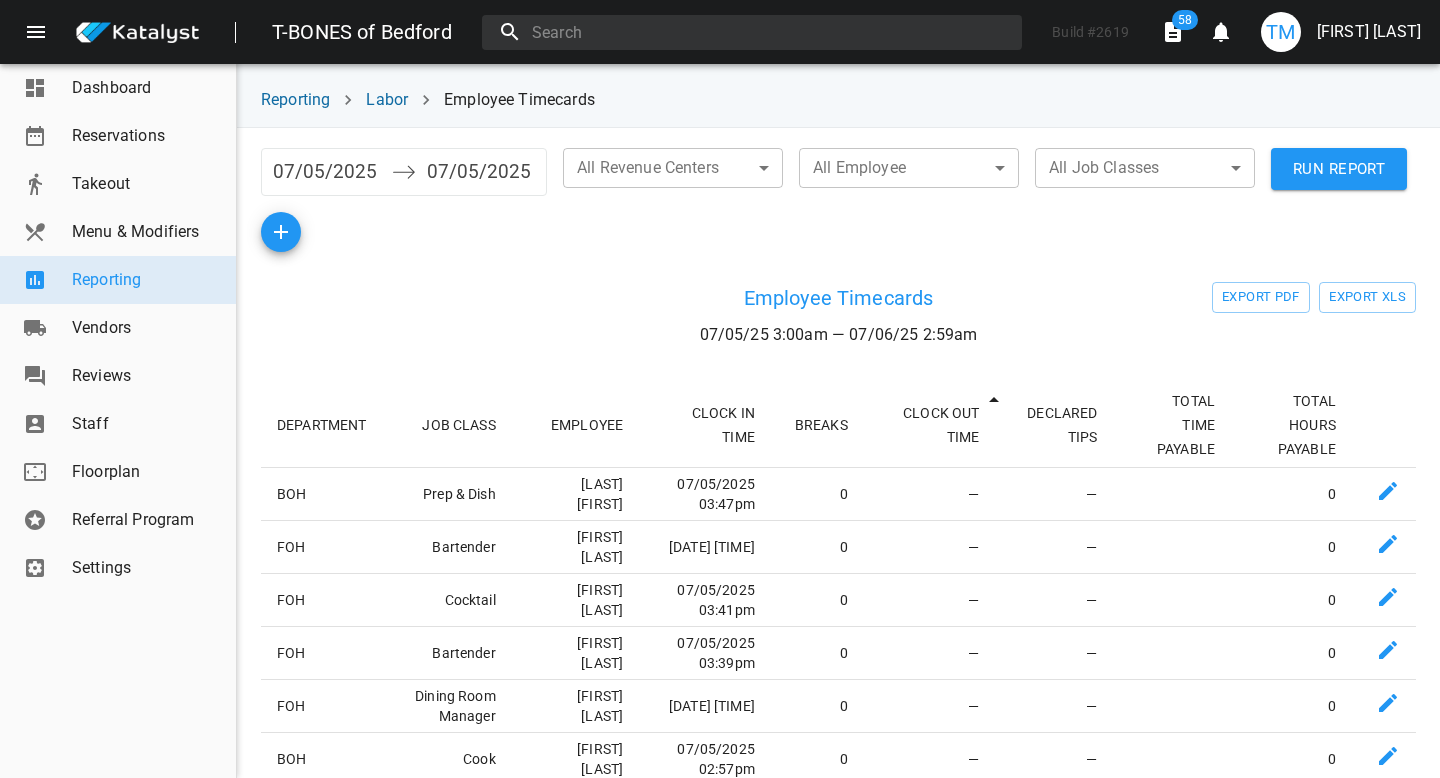 click on "RUN REPORT" at bounding box center [1339, 169] 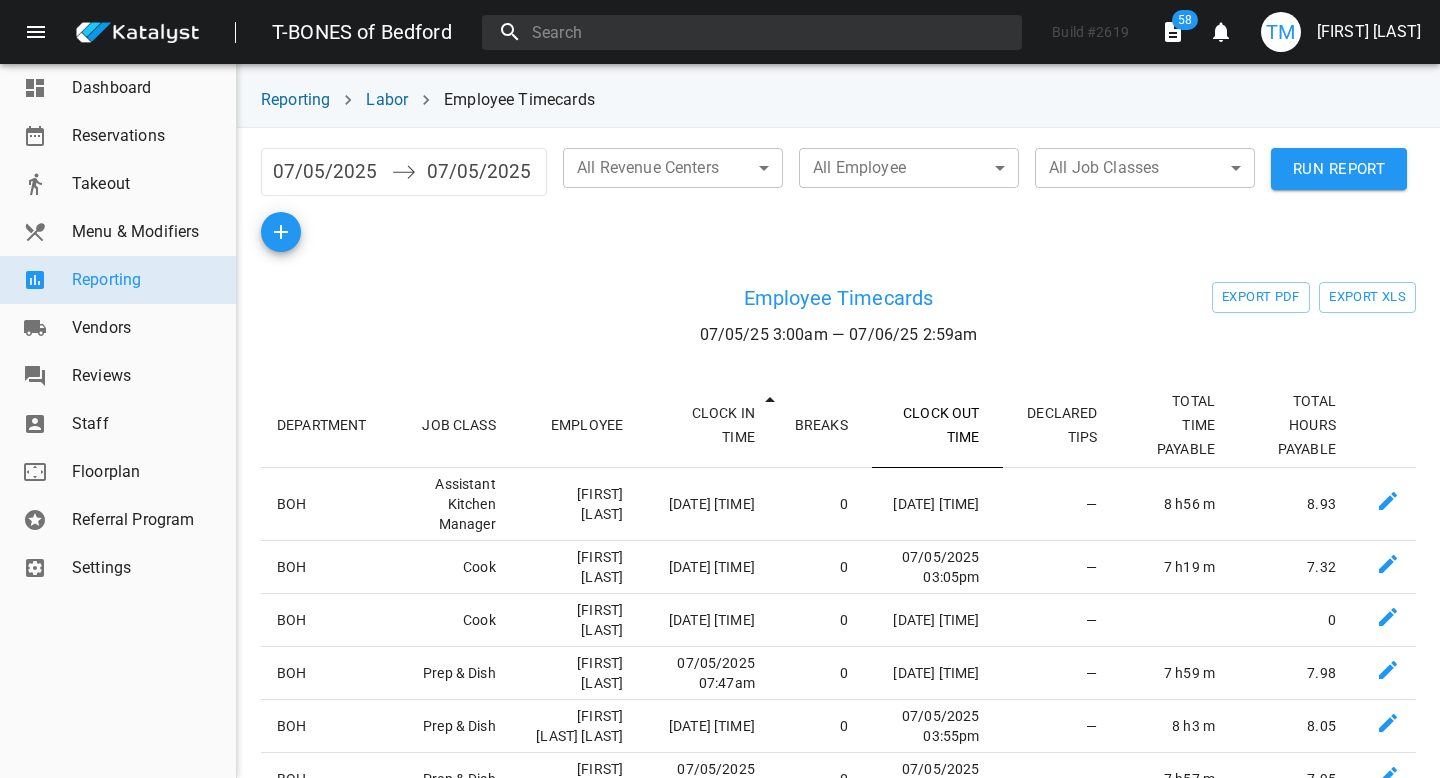 click on "CLOCK OUT TIME" at bounding box center (938, 425) 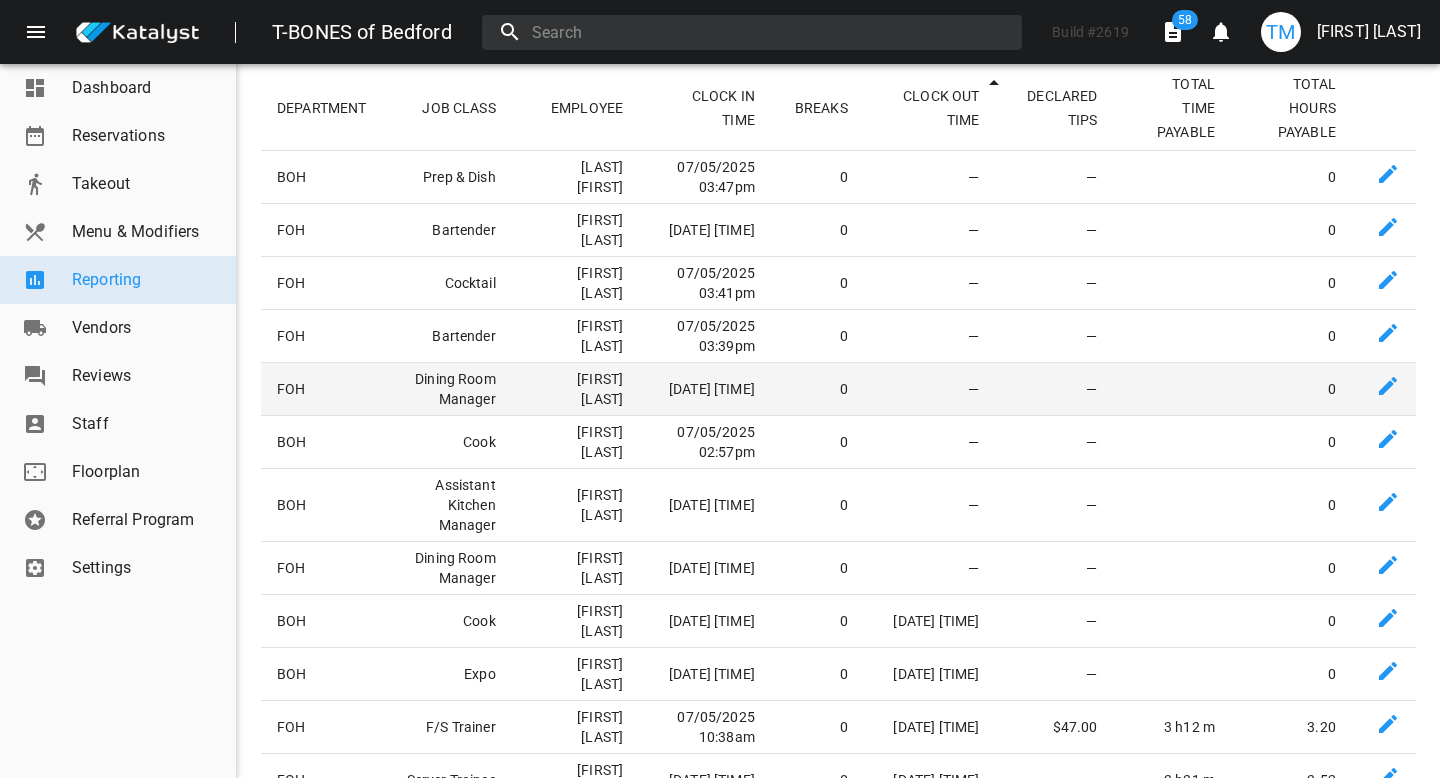 scroll, scrollTop: 0, scrollLeft: 0, axis: both 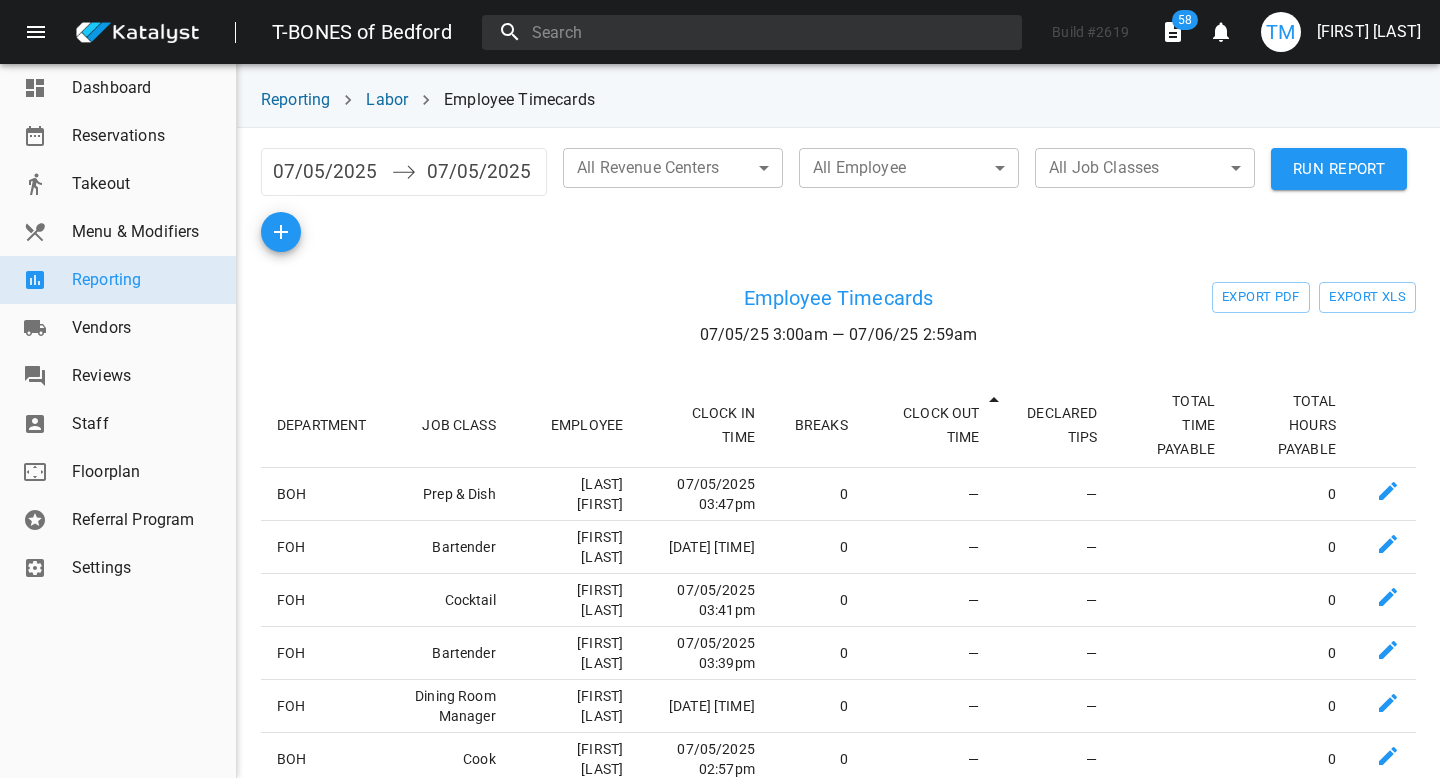 click on "RUN REPORT" at bounding box center (1339, 169) 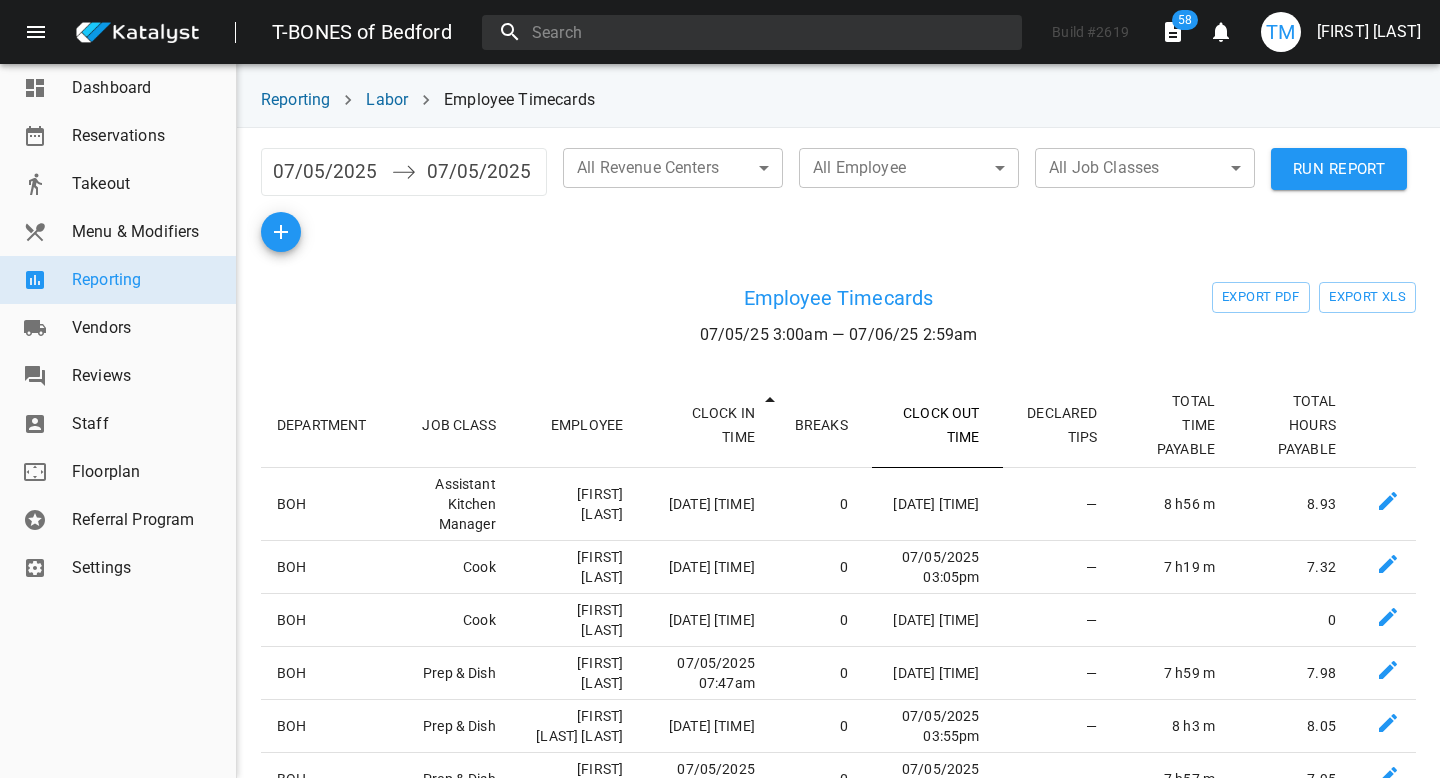 click on "CLOCK OUT TIME" at bounding box center [938, 425] 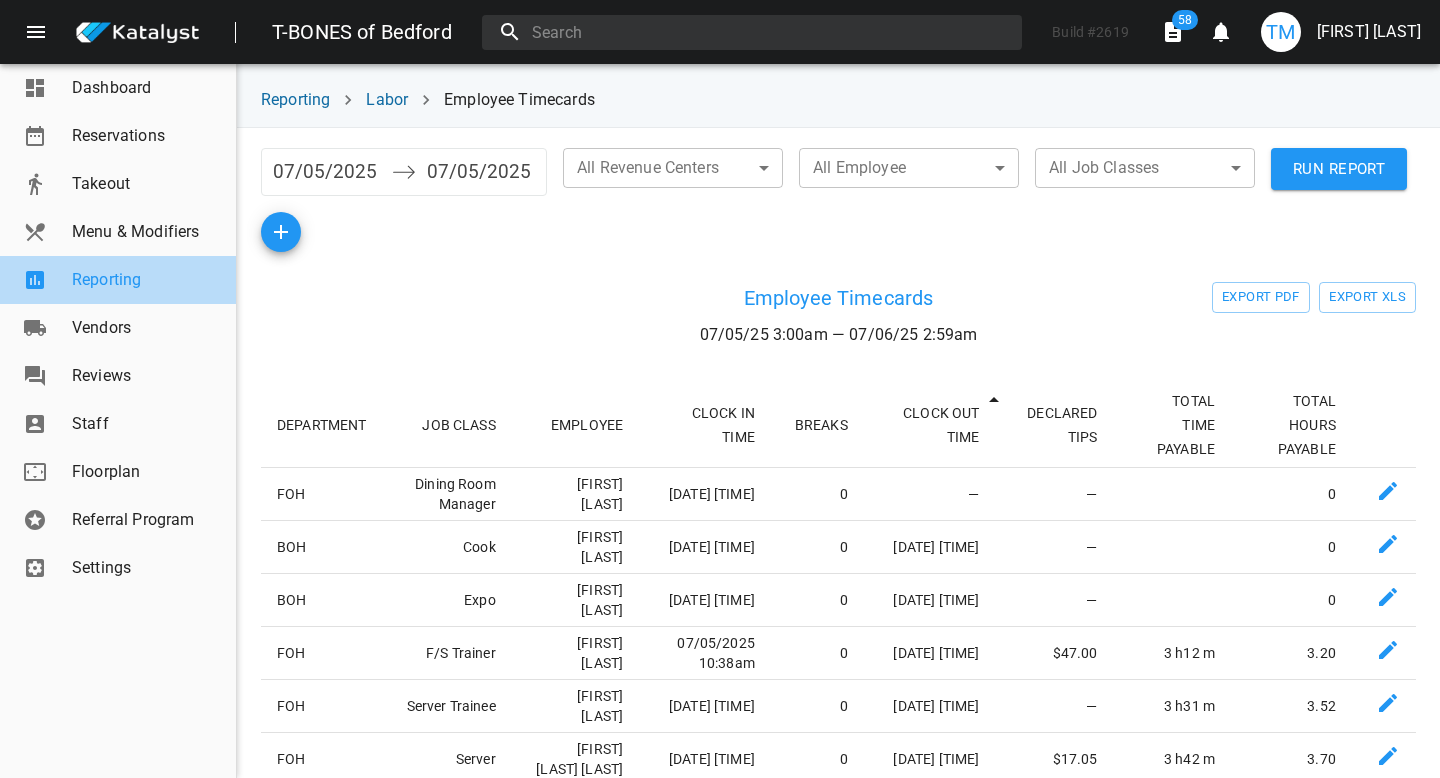 click on "Reporting" at bounding box center (118, 280) 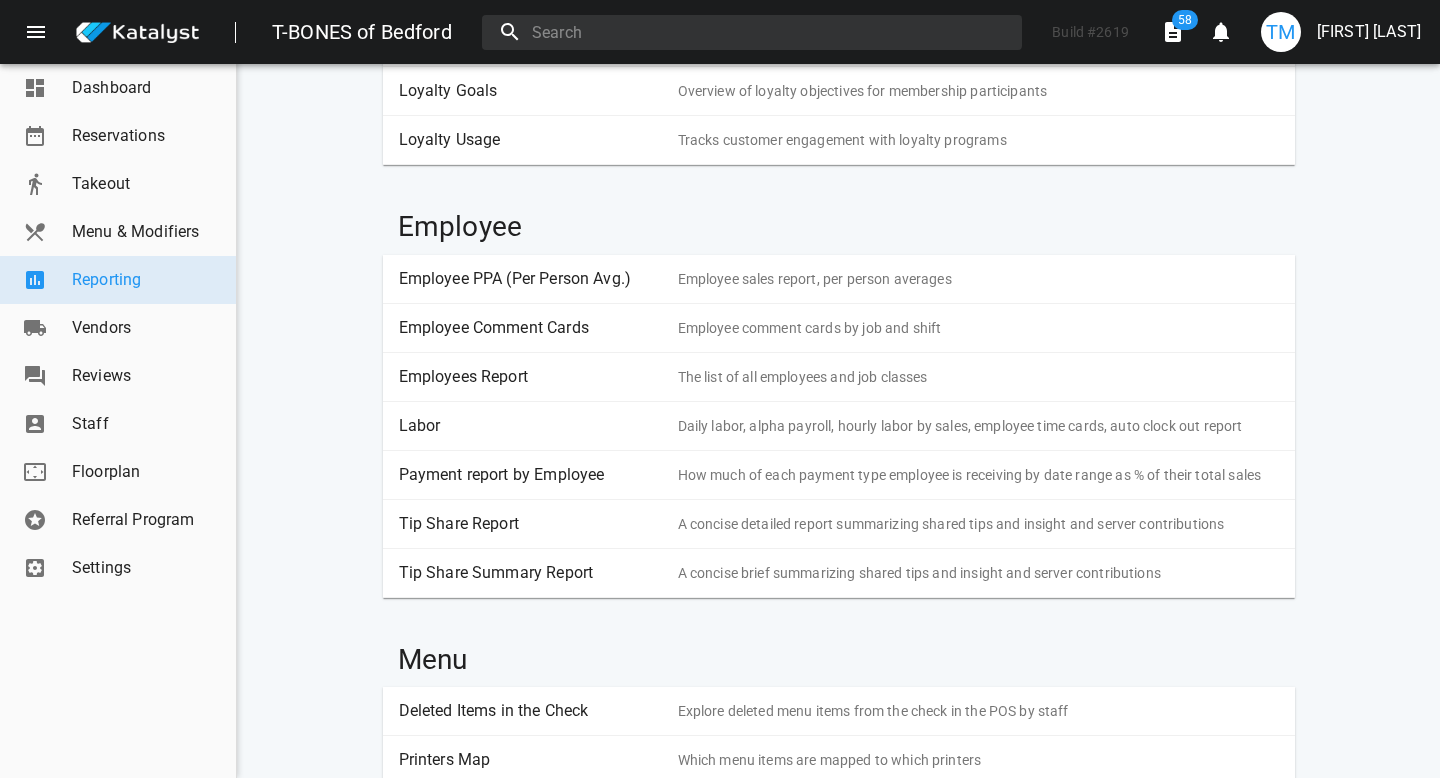 scroll, scrollTop: 1358, scrollLeft: 0, axis: vertical 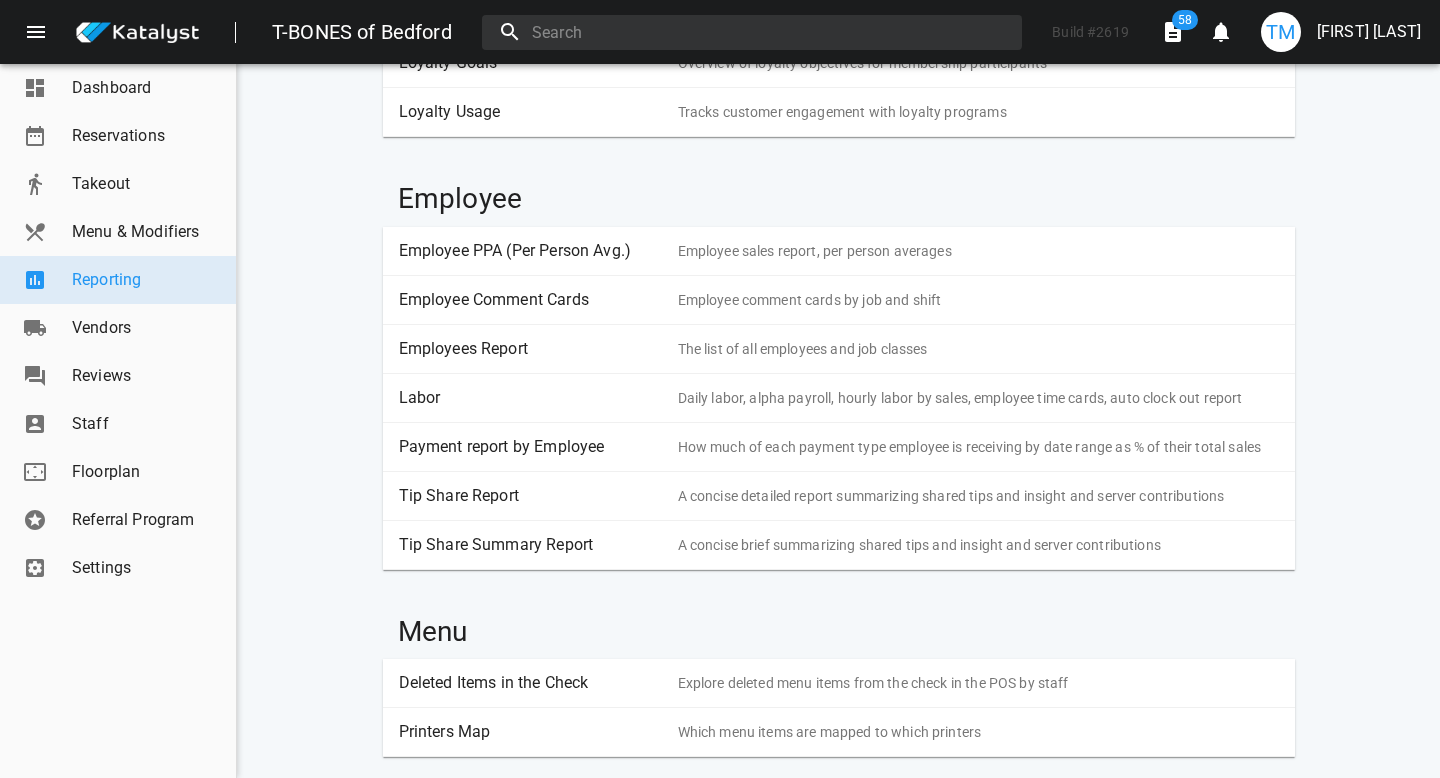 click on "Labor" at bounding box center (531, 398) 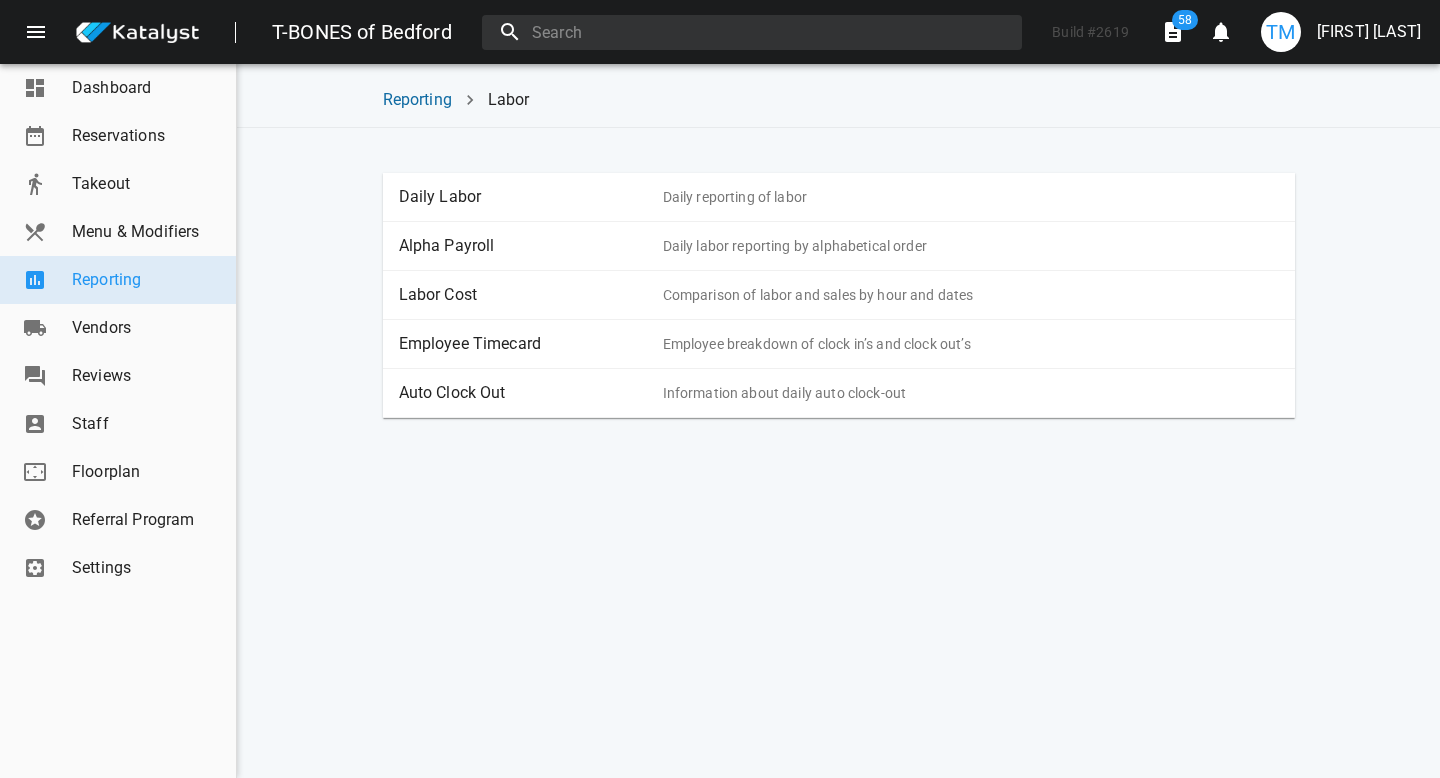 scroll, scrollTop: 0, scrollLeft: 0, axis: both 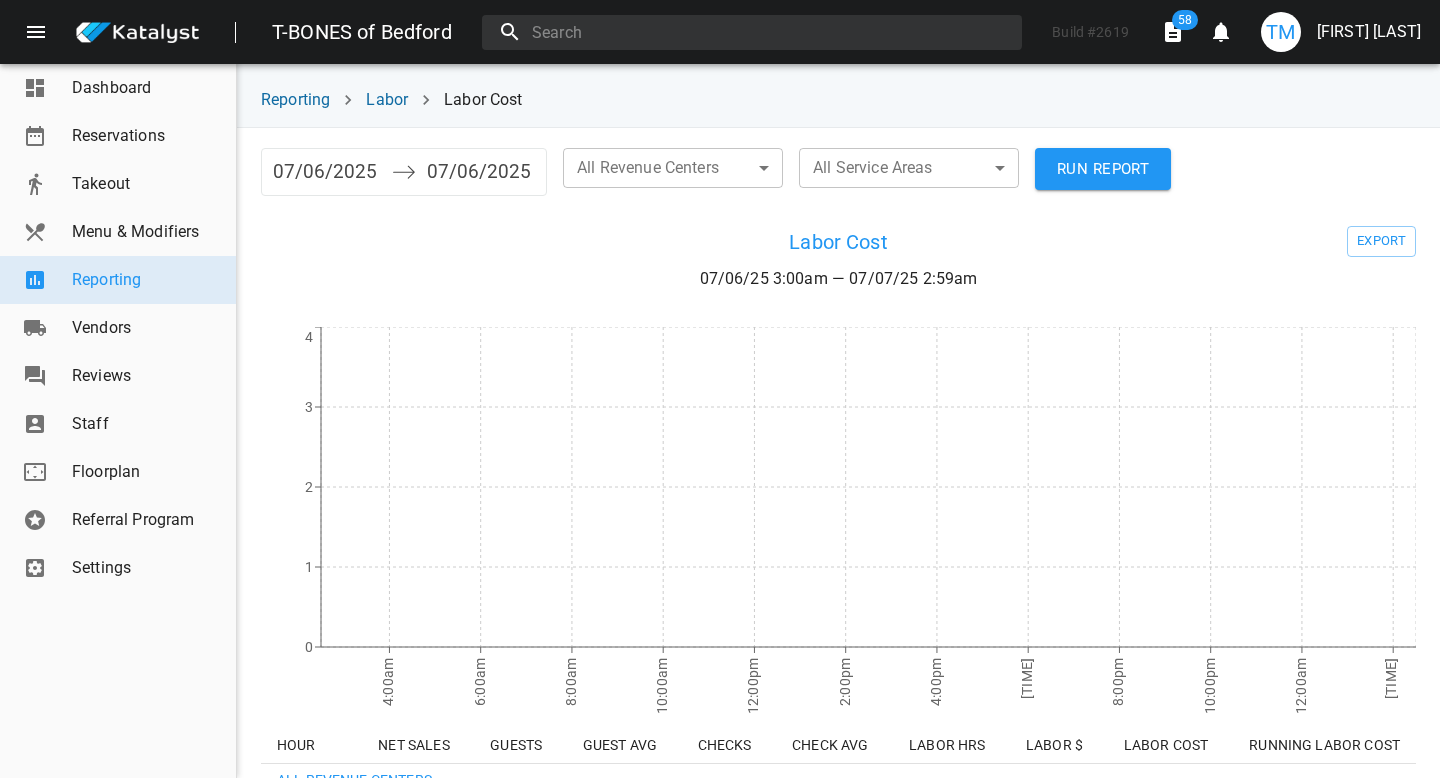 click on "07/06/2025" at bounding box center [327, 172] 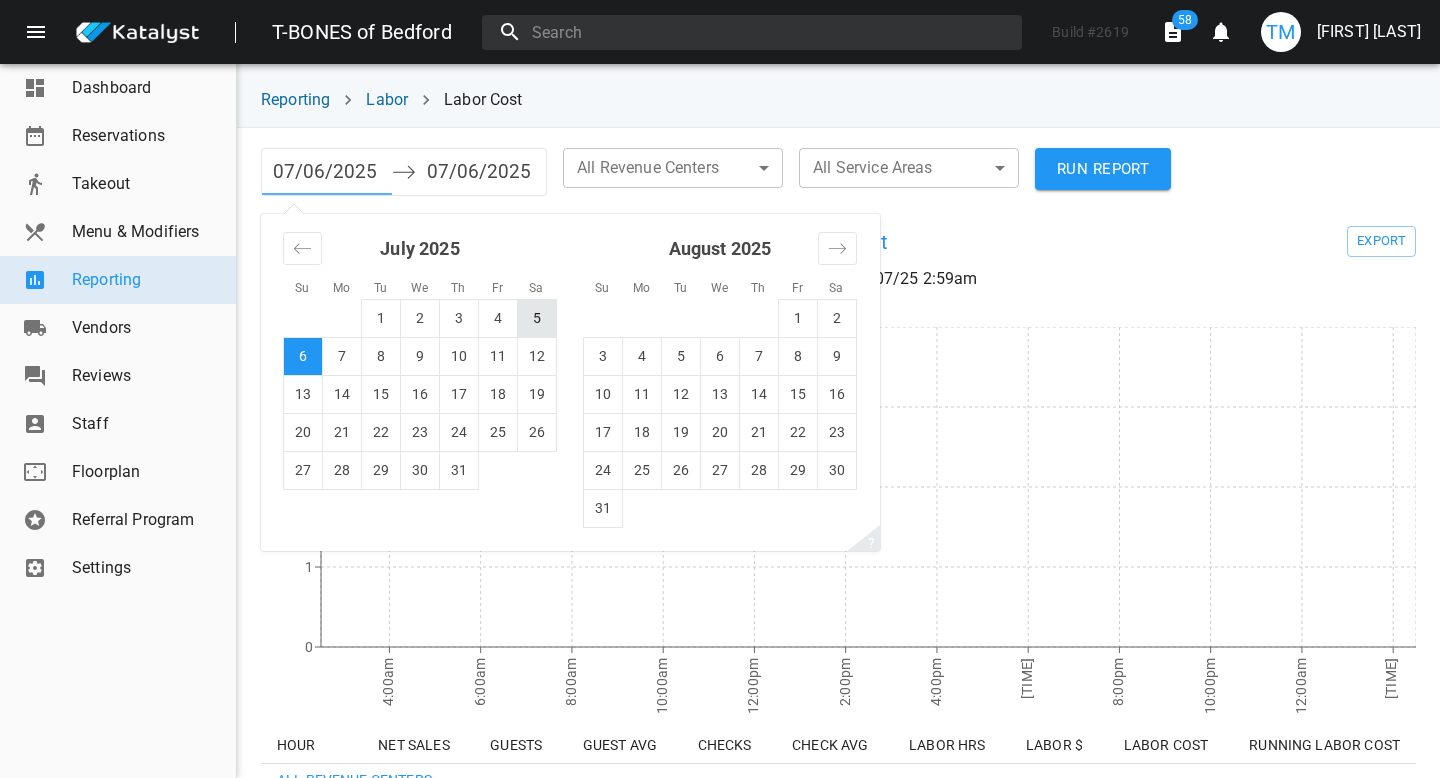 click on "5" at bounding box center (537, 318) 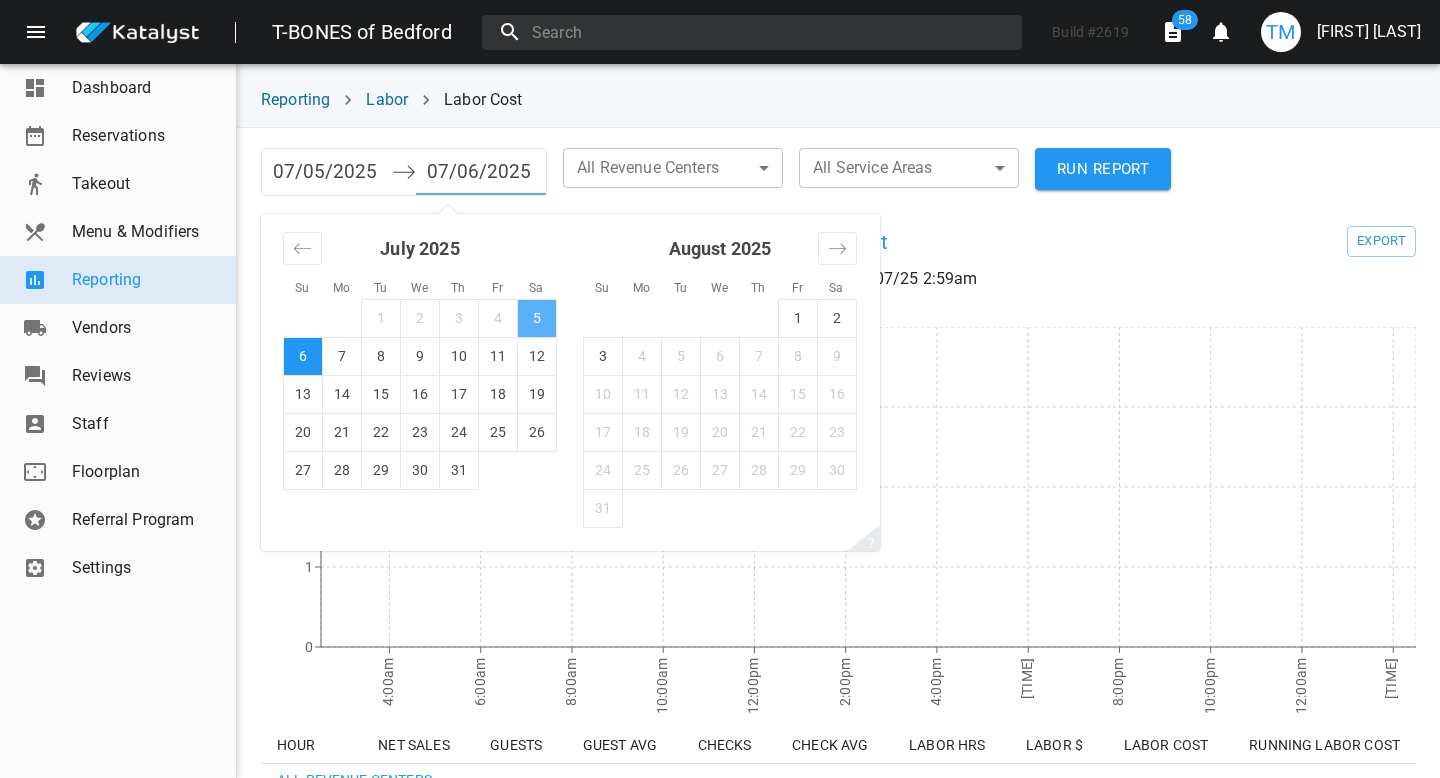 click on "5" at bounding box center (537, 318) 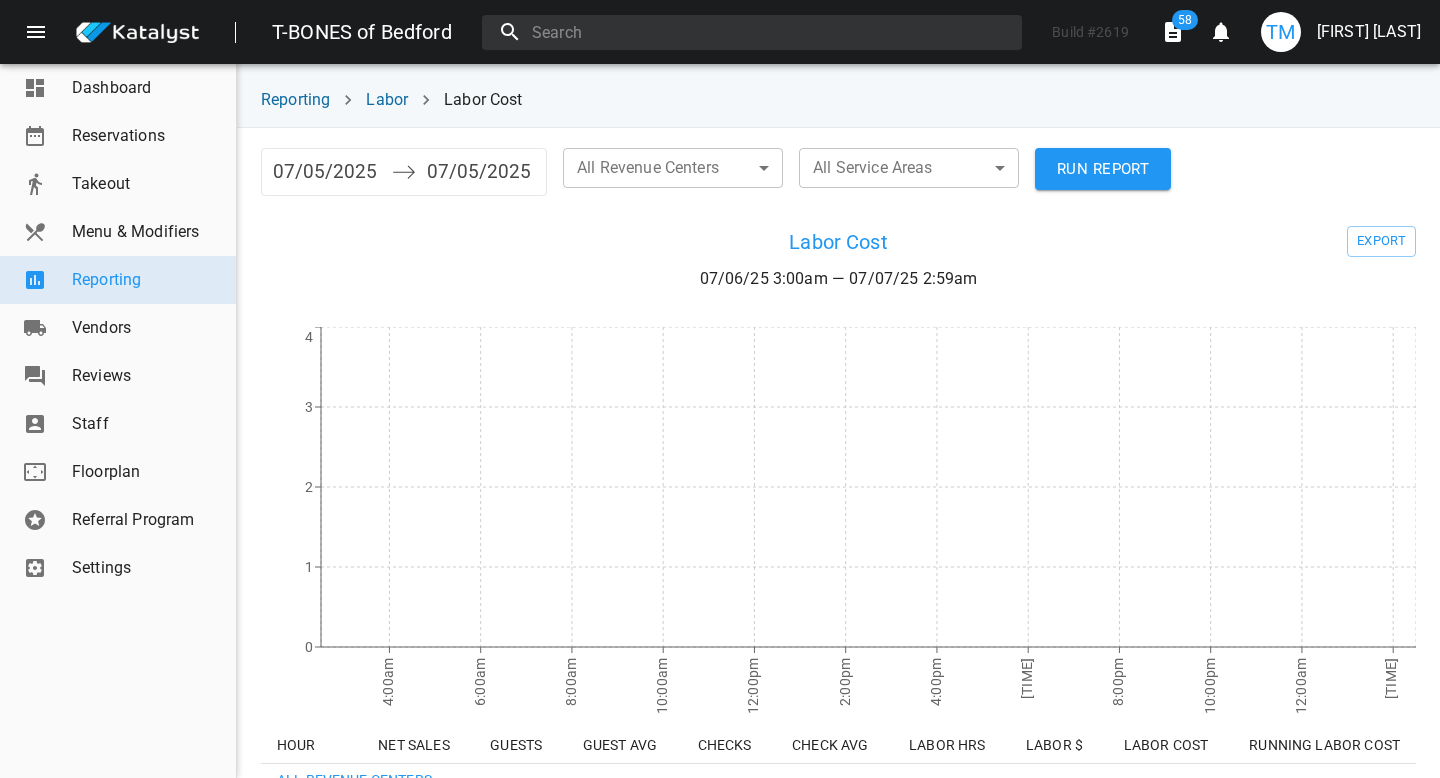 drag, startPoint x: 1127, startPoint y: 157, endPoint x: 1115, endPoint y: 148, distance: 15 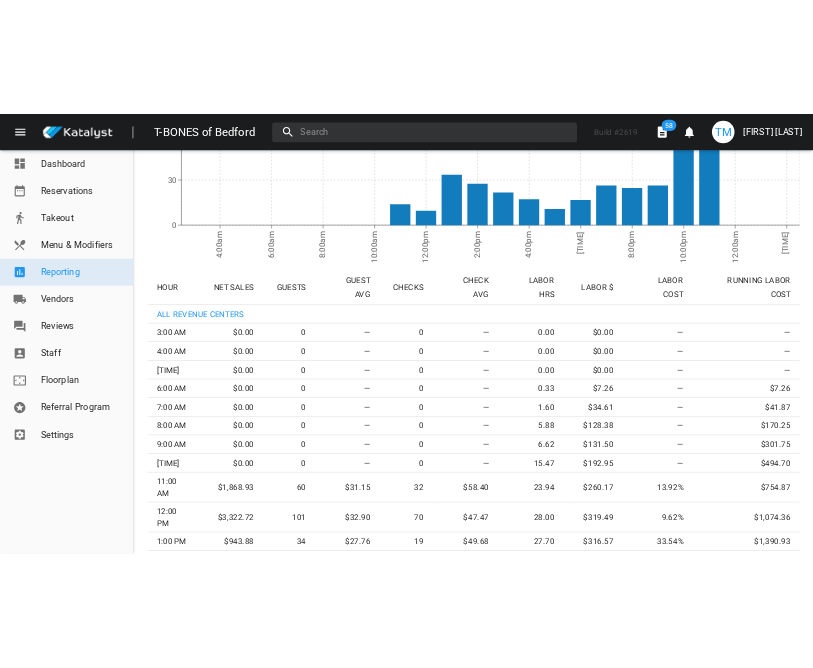 scroll, scrollTop: 0, scrollLeft: 0, axis: both 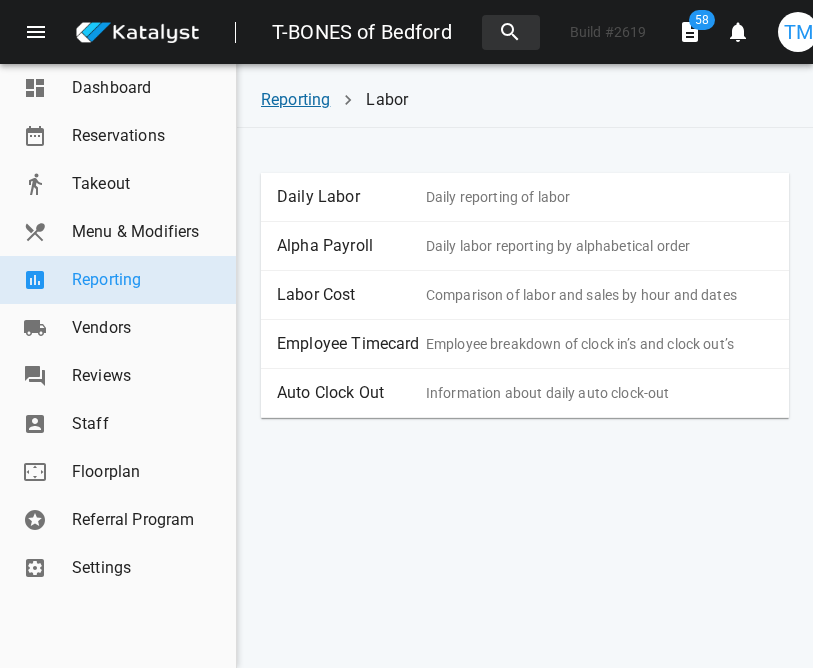 click on "Reporting" at bounding box center [295, 99] 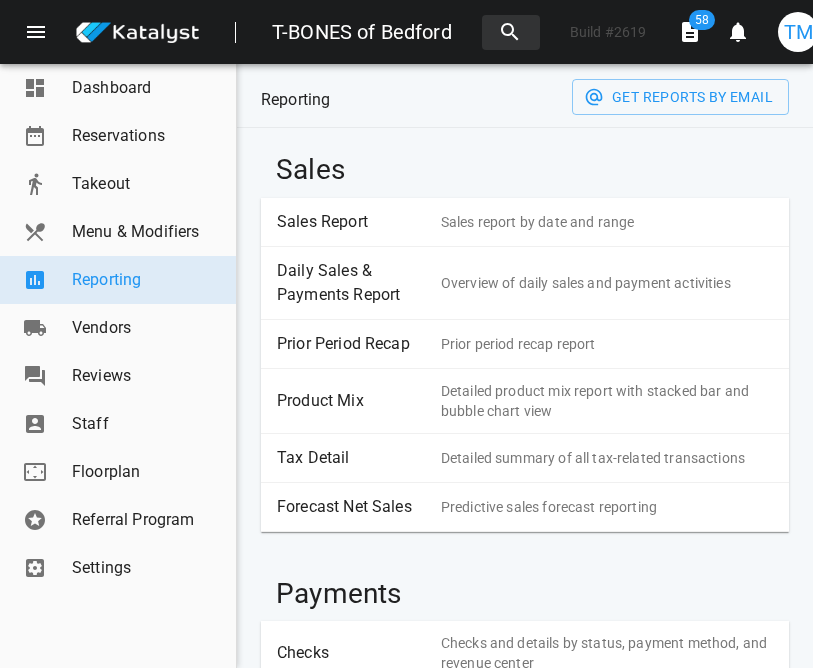 scroll, scrollTop: 13, scrollLeft: 0, axis: vertical 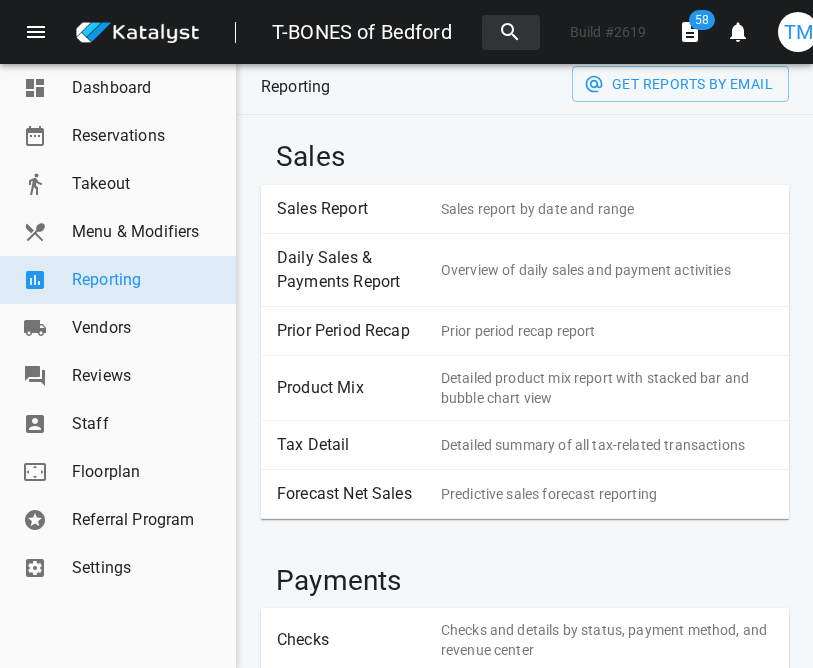 click on "Sales Report" at bounding box center (351, 209) 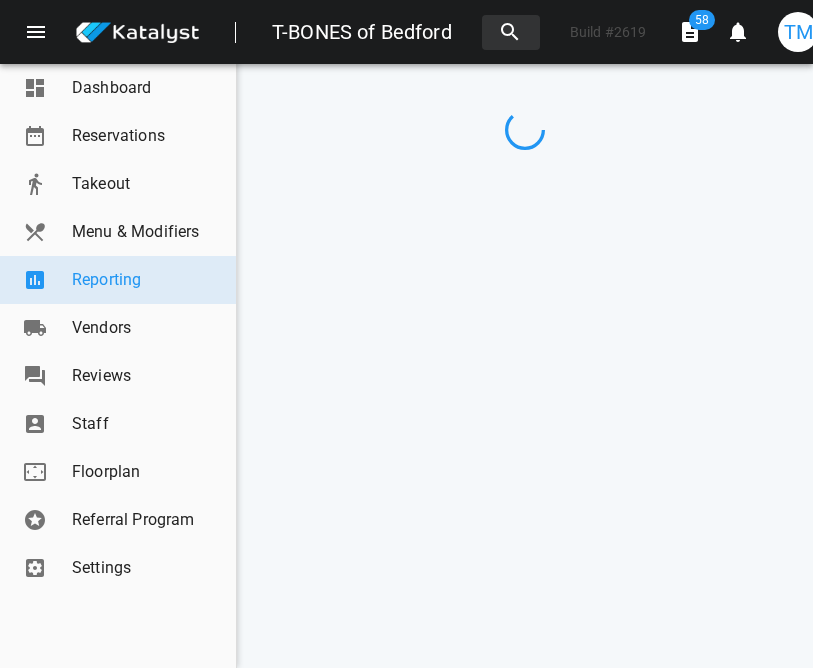 scroll, scrollTop: 0, scrollLeft: 0, axis: both 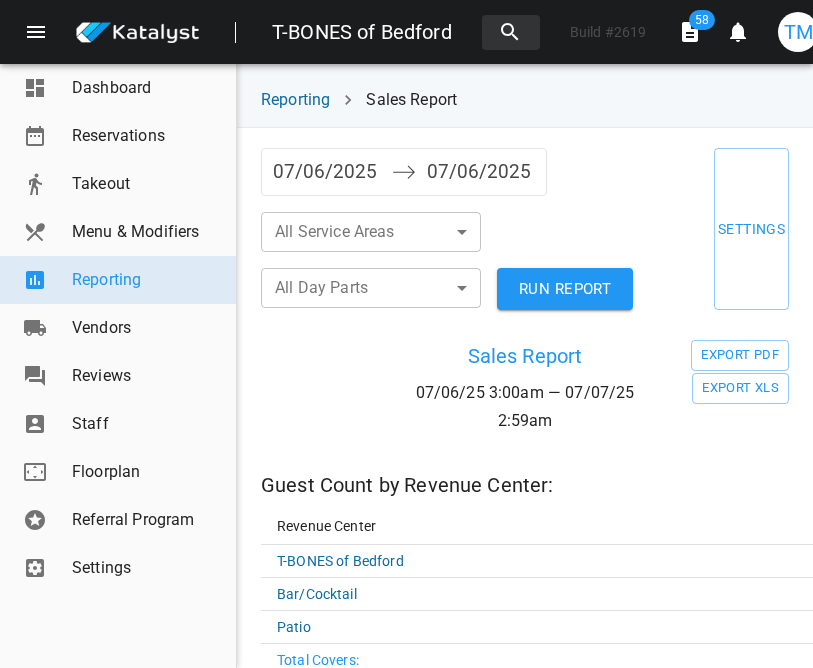 click on "07/06/2025" at bounding box center [327, 172] 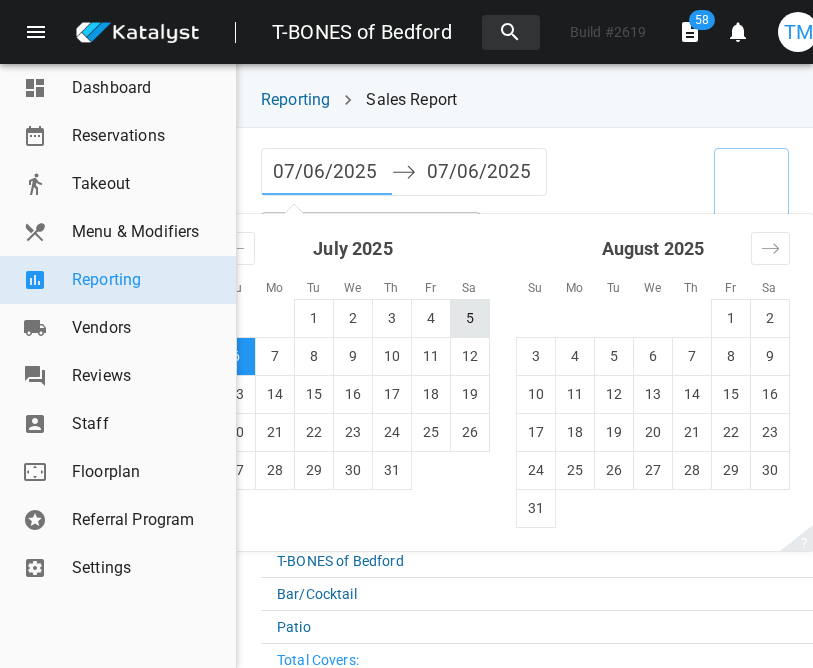 click on "5" at bounding box center [470, 318] 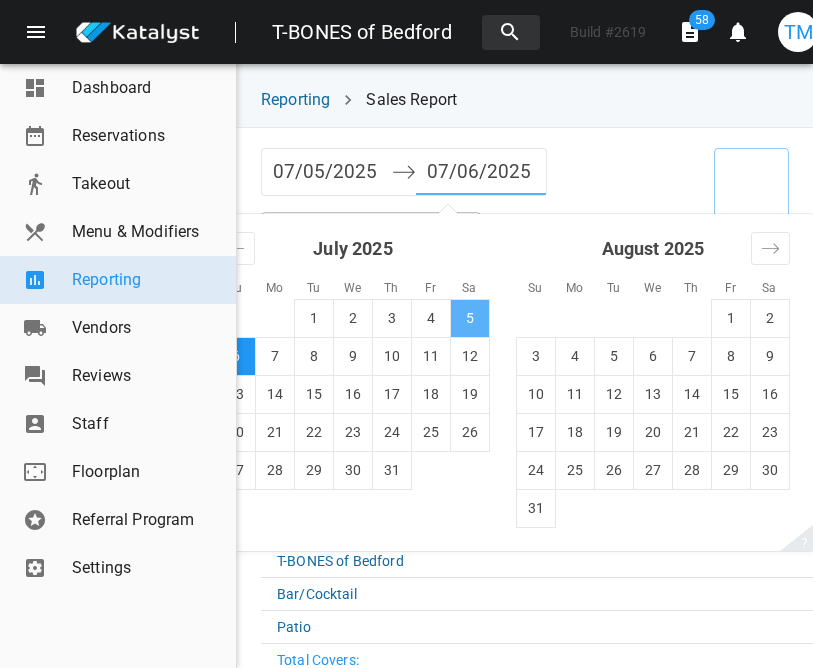 click on "5" at bounding box center [470, 318] 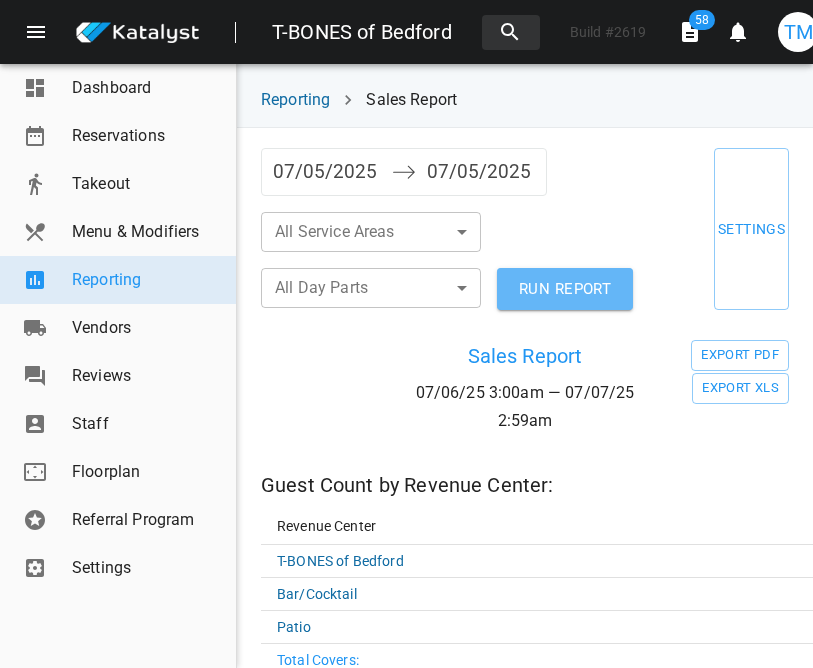 click on "RUN REPORT" at bounding box center (565, 289) 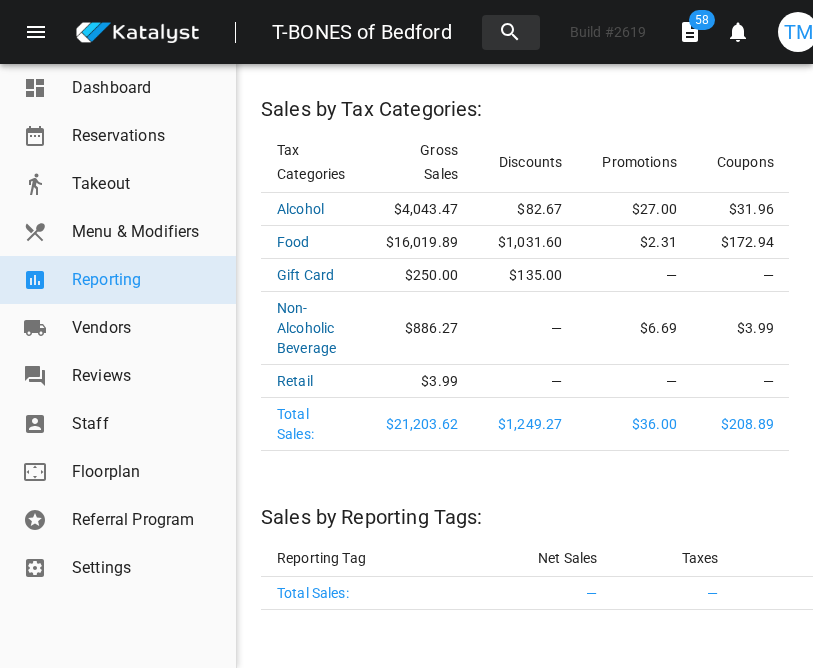 scroll, scrollTop: 2850, scrollLeft: 0, axis: vertical 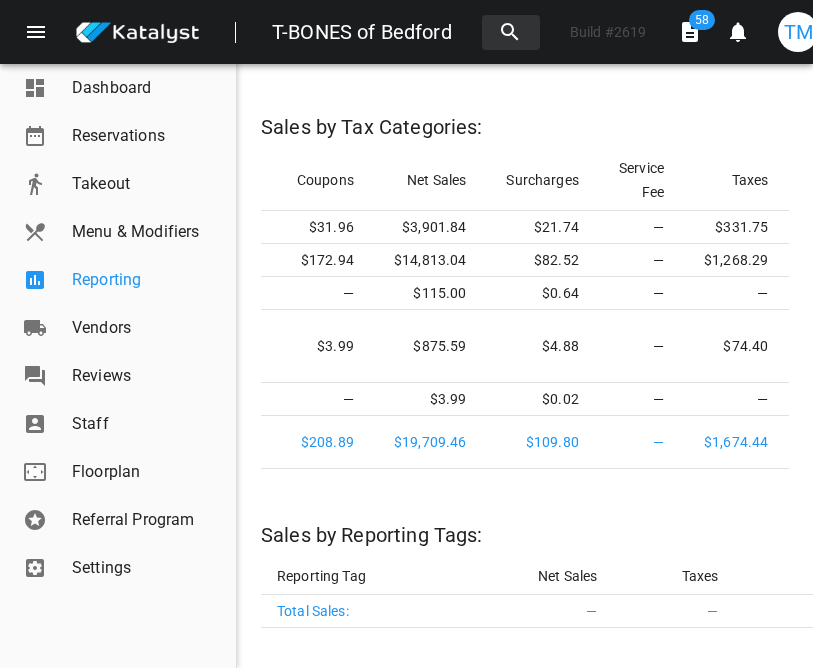 click on "Reporting" at bounding box center (146, 280) 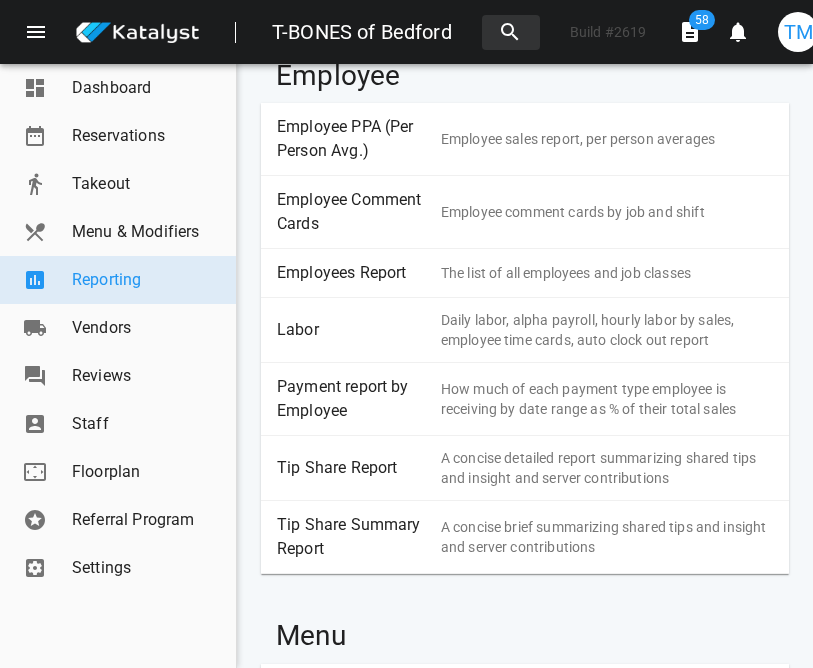 scroll, scrollTop: 1676, scrollLeft: 0, axis: vertical 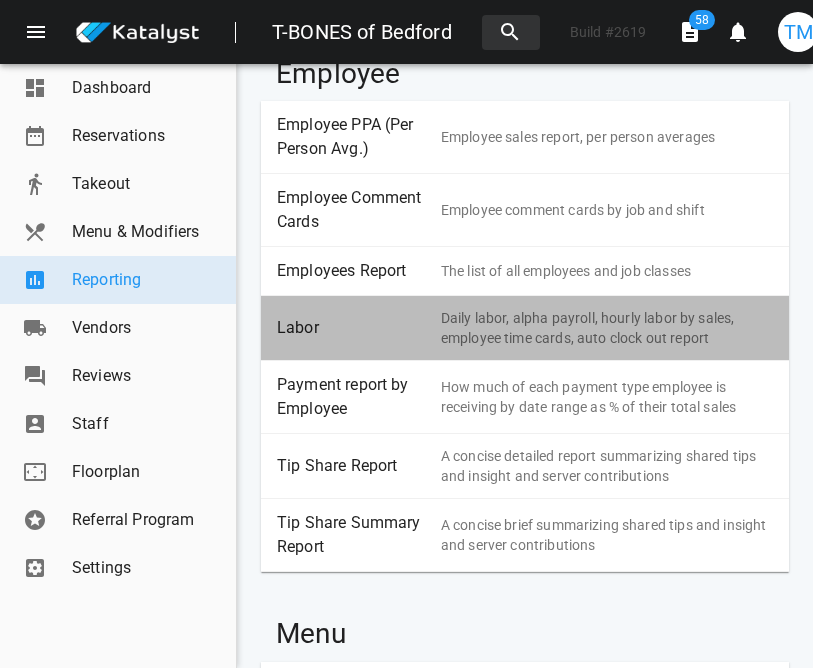 click on "Labor" at bounding box center [351, 328] 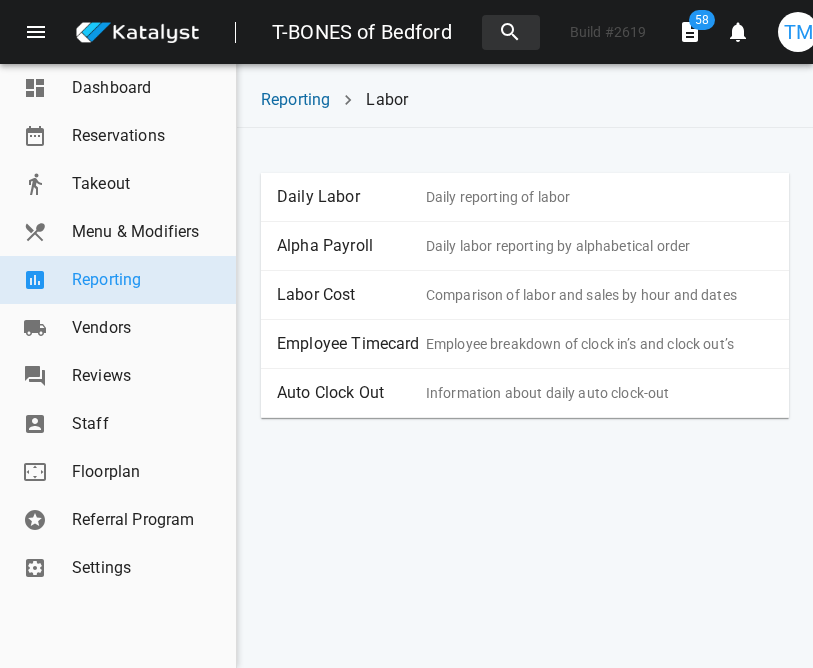 click on "Daily Labor" at bounding box center (351, 197) 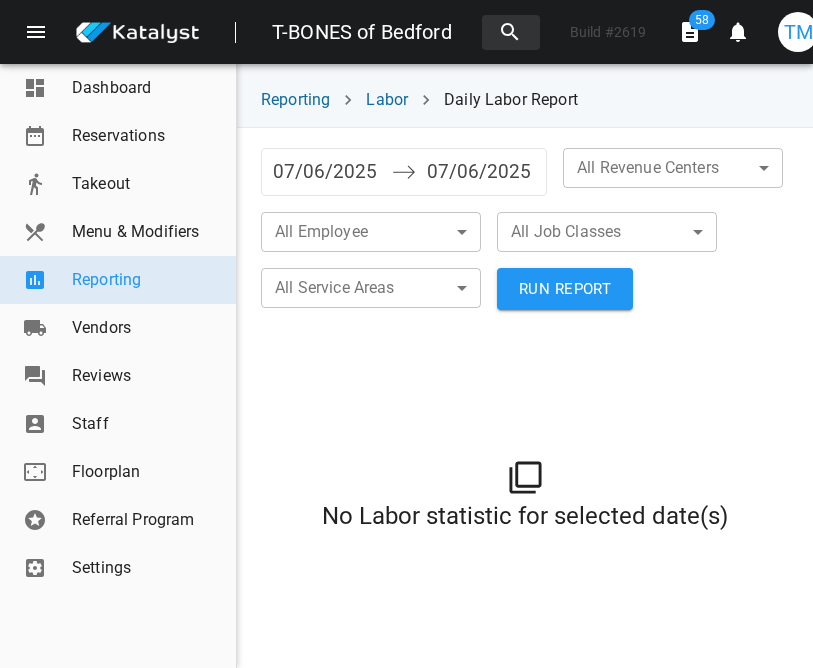 click on "07/06/2025" at bounding box center [327, 172] 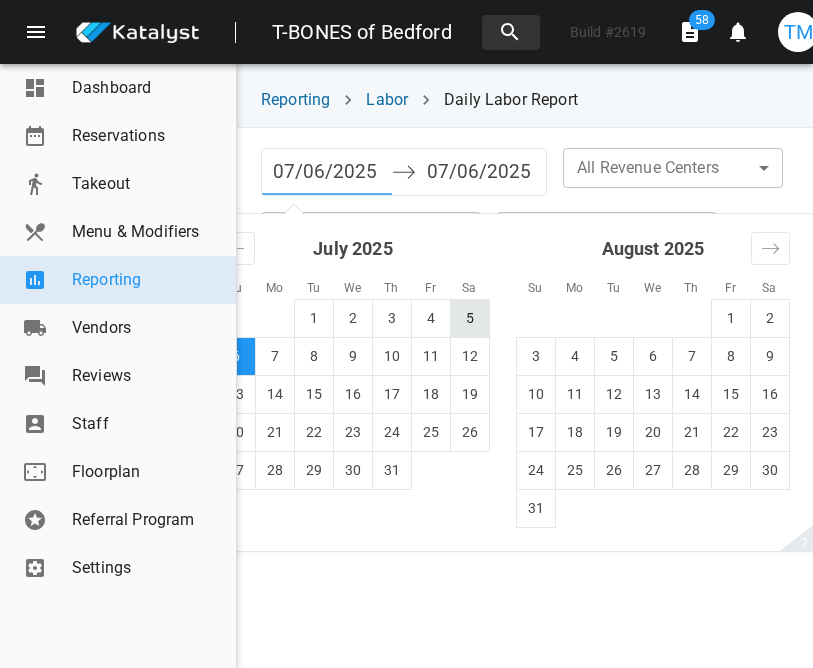 click on "5" at bounding box center (470, 318) 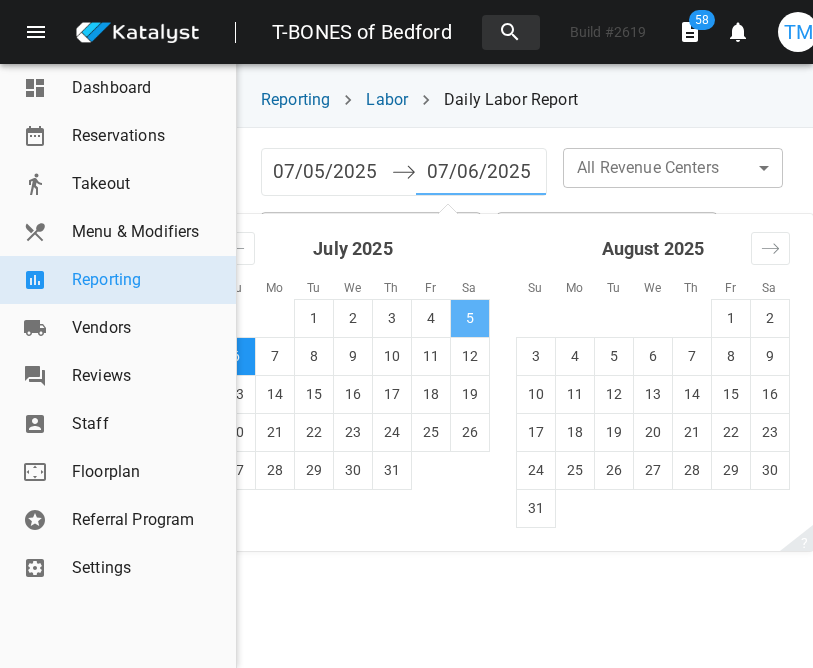 click on "5" at bounding box center [470, 318] 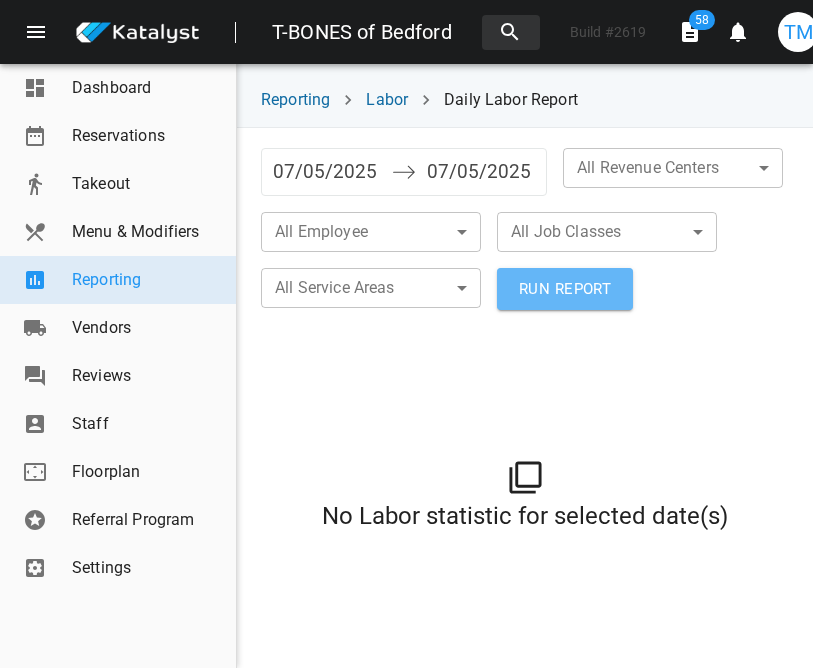 click on "RUN REPORT" at bounding box center [565, 289] 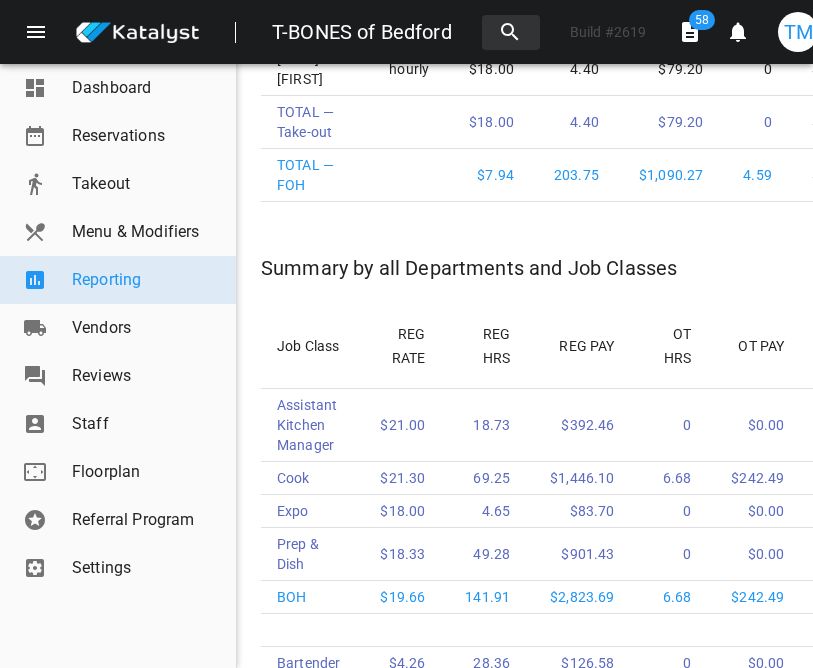 scroll, scrollTop: 4683, scrollLeft: 0, axis: vertical 